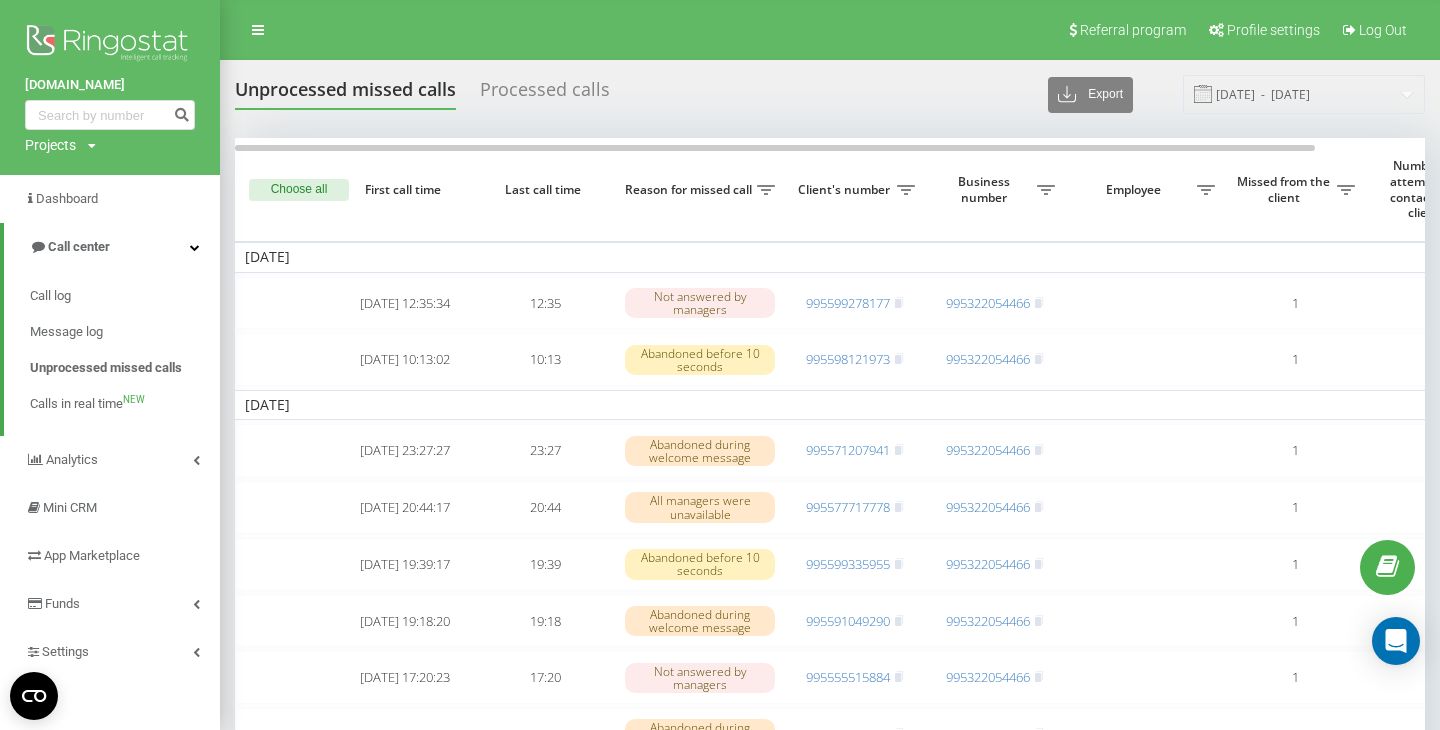 scroll, scrollTop: 16, scrollLeft: 0, axis: vertical 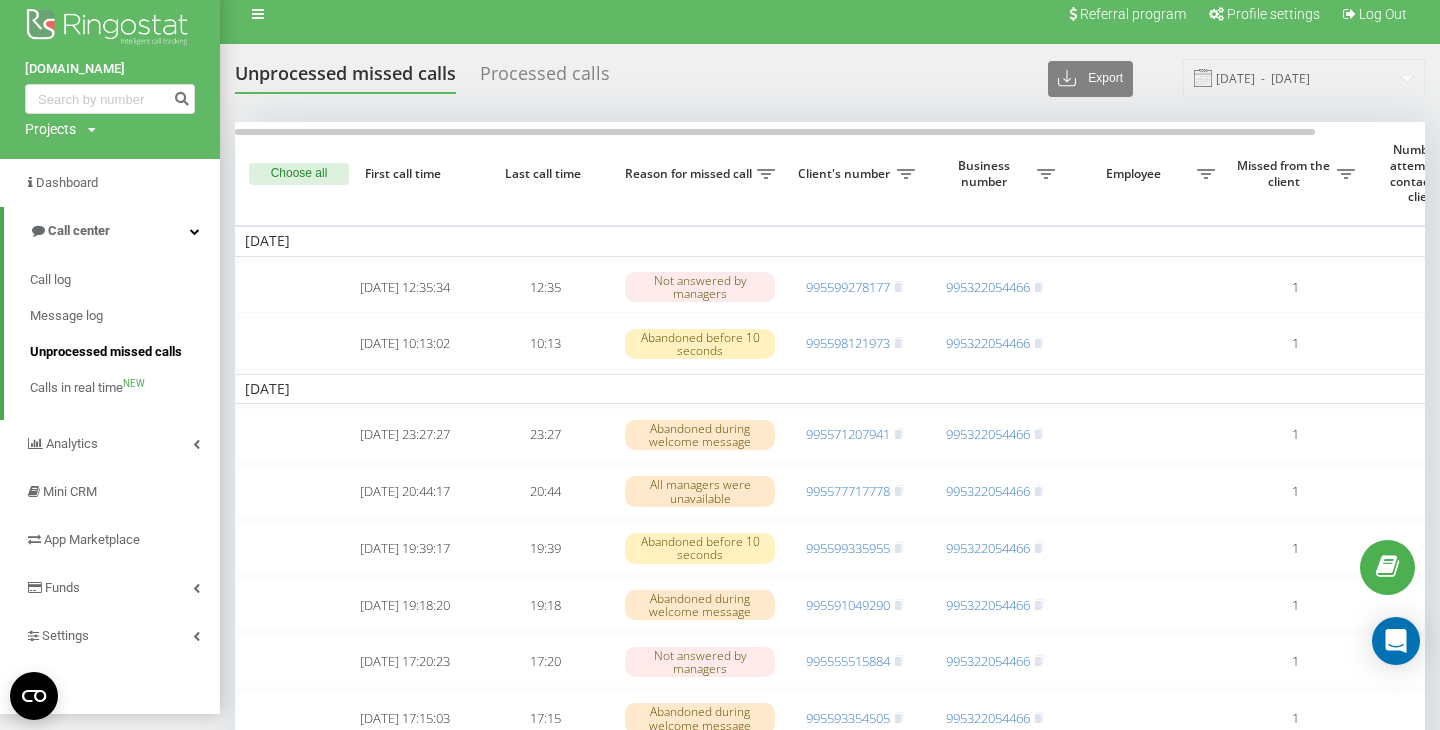 click on "Unprocessed missed calls" at bounding box center [106, 352] 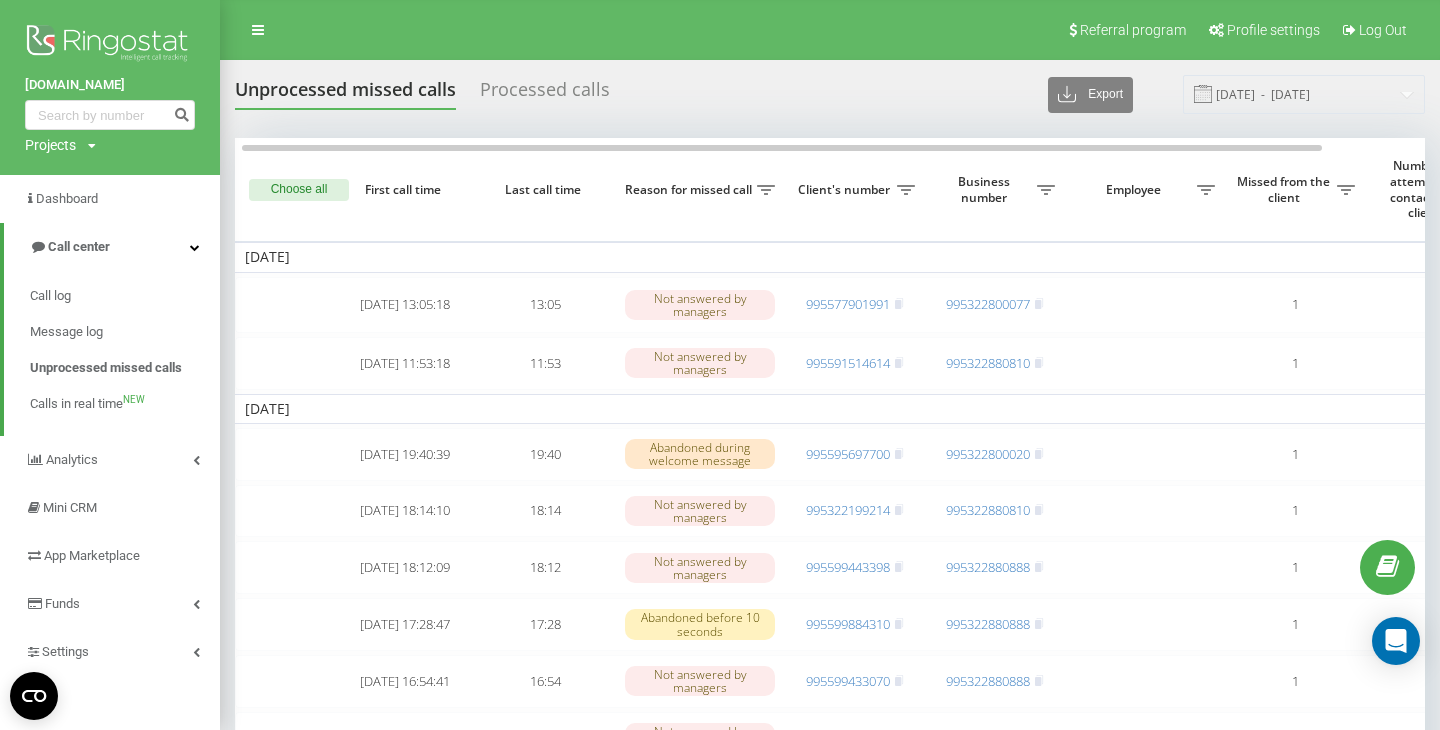 scroll, scrollTop: 32, scrollLeft: 0, axis: vertical 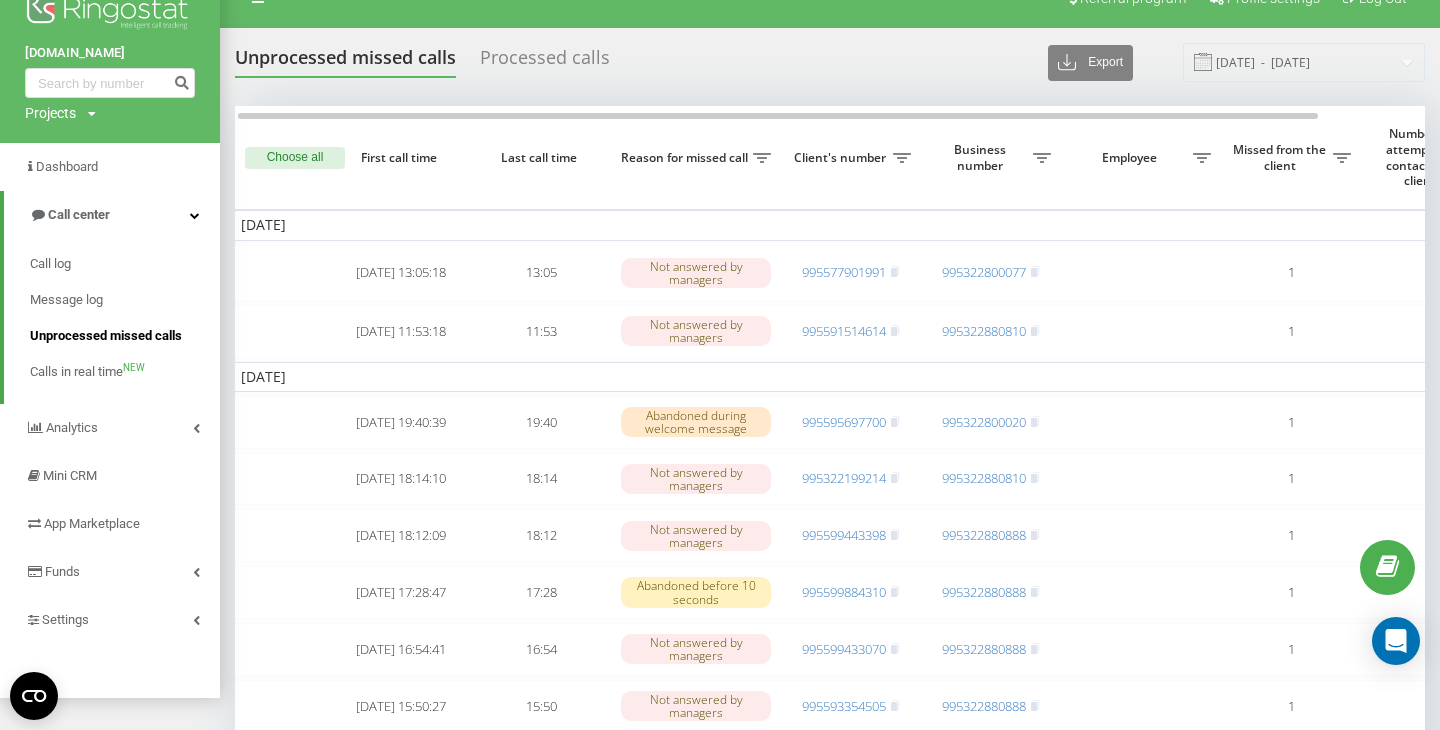 click on "Unprocessed missed calls" at bounding box center (106, 336) 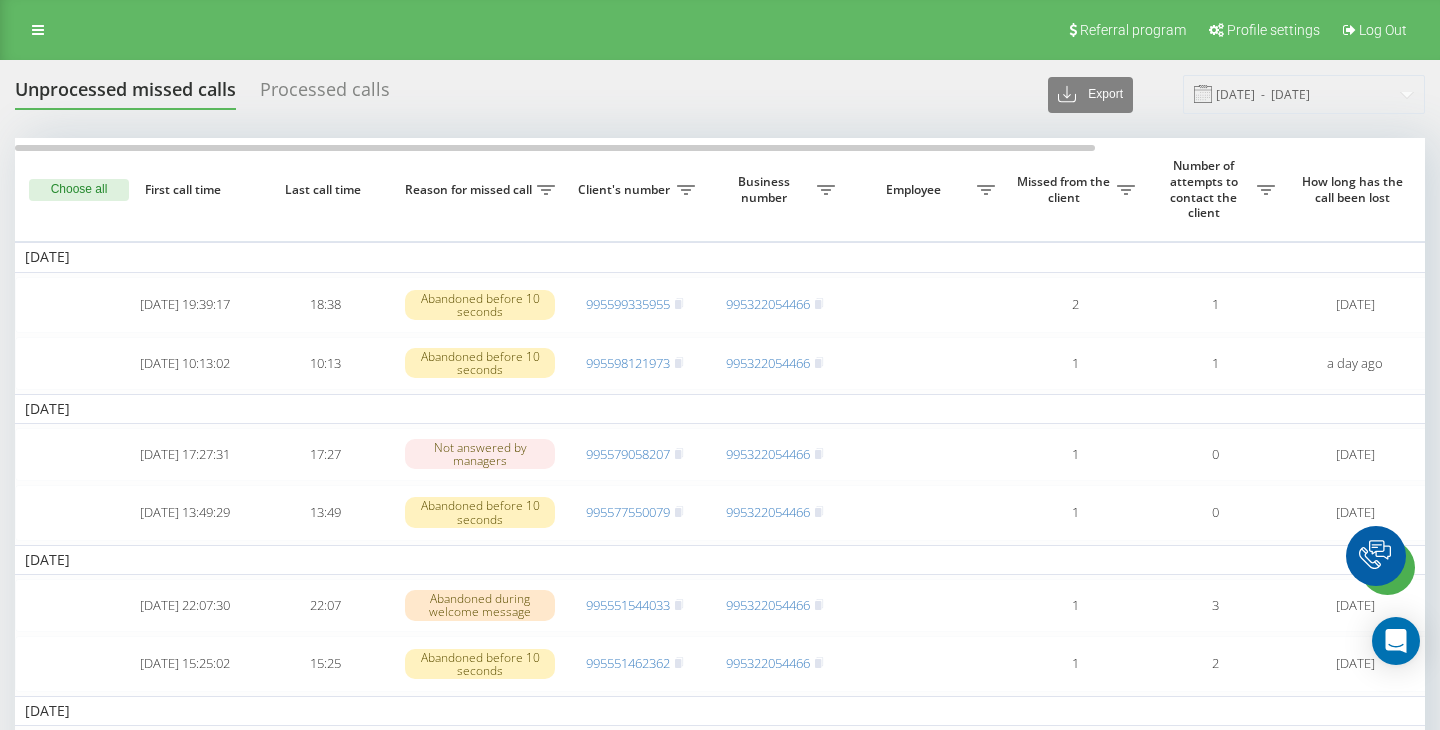 scroll, scrollTop: 0, scrollLeft: 0, axis: both 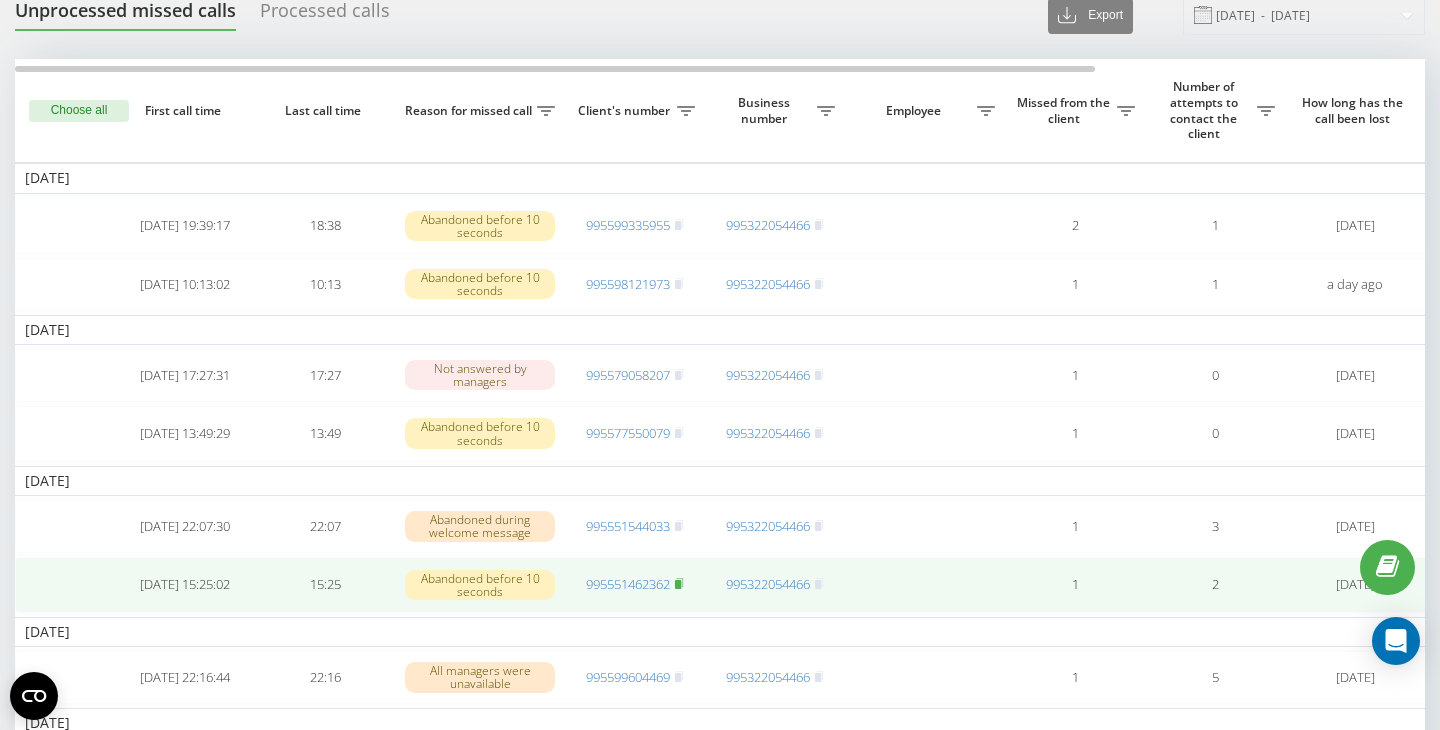 click 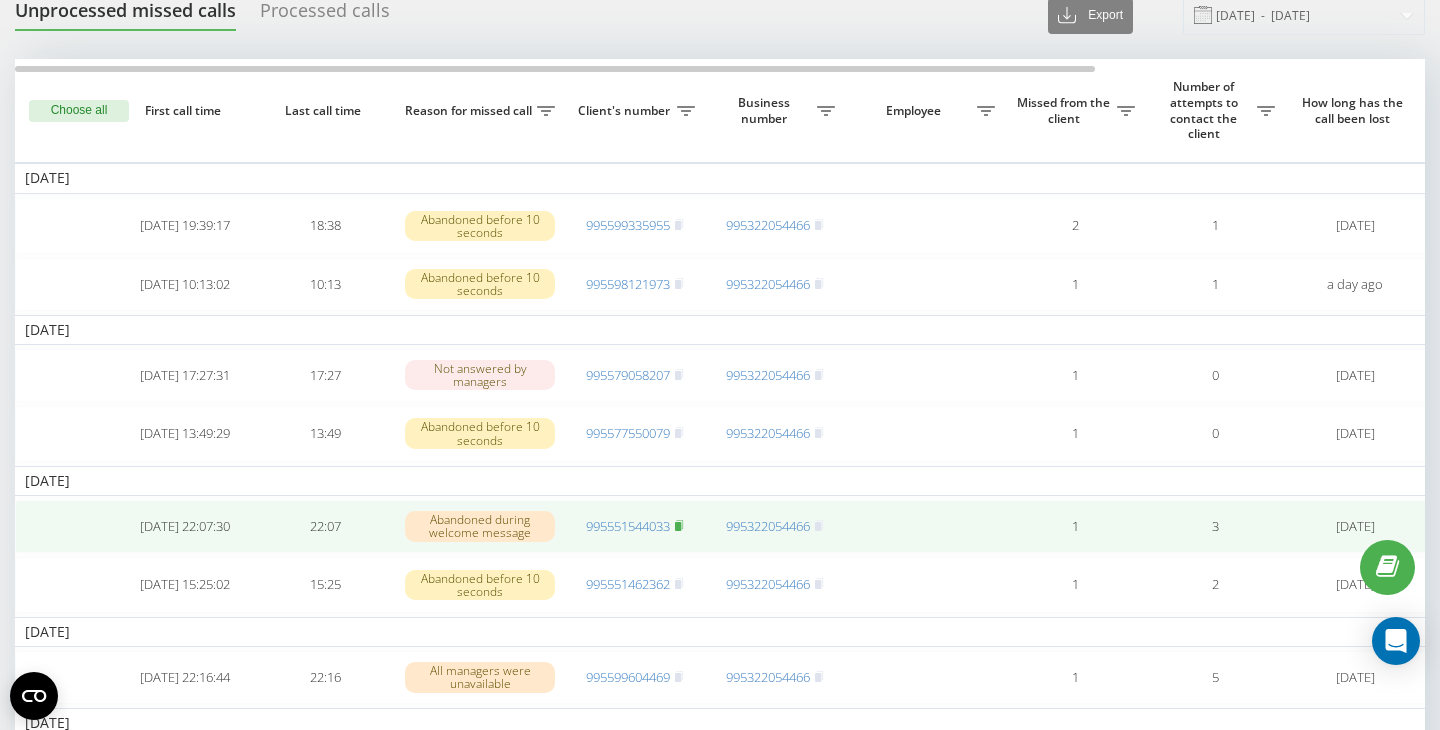 click 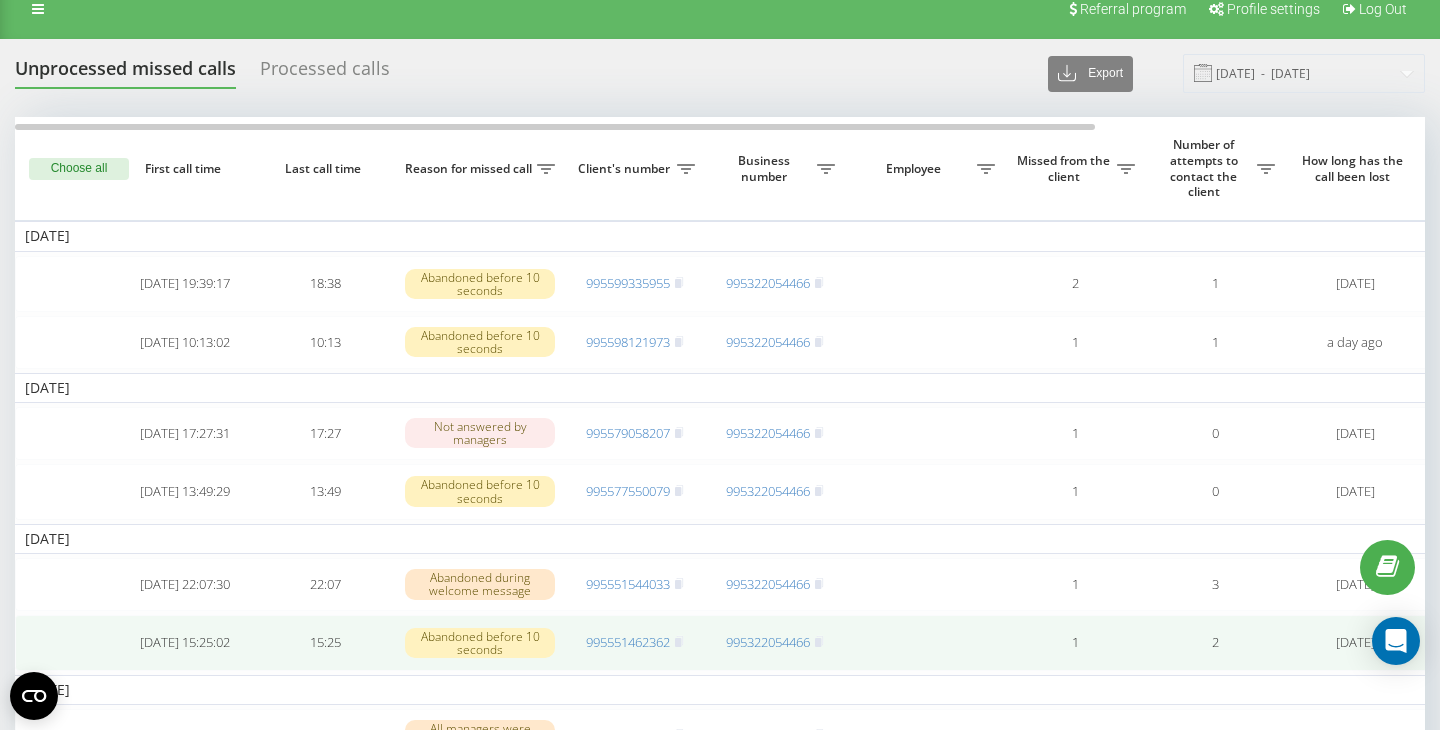 scroll, scrollTop: 0, scrollLeft: 0, axis: both 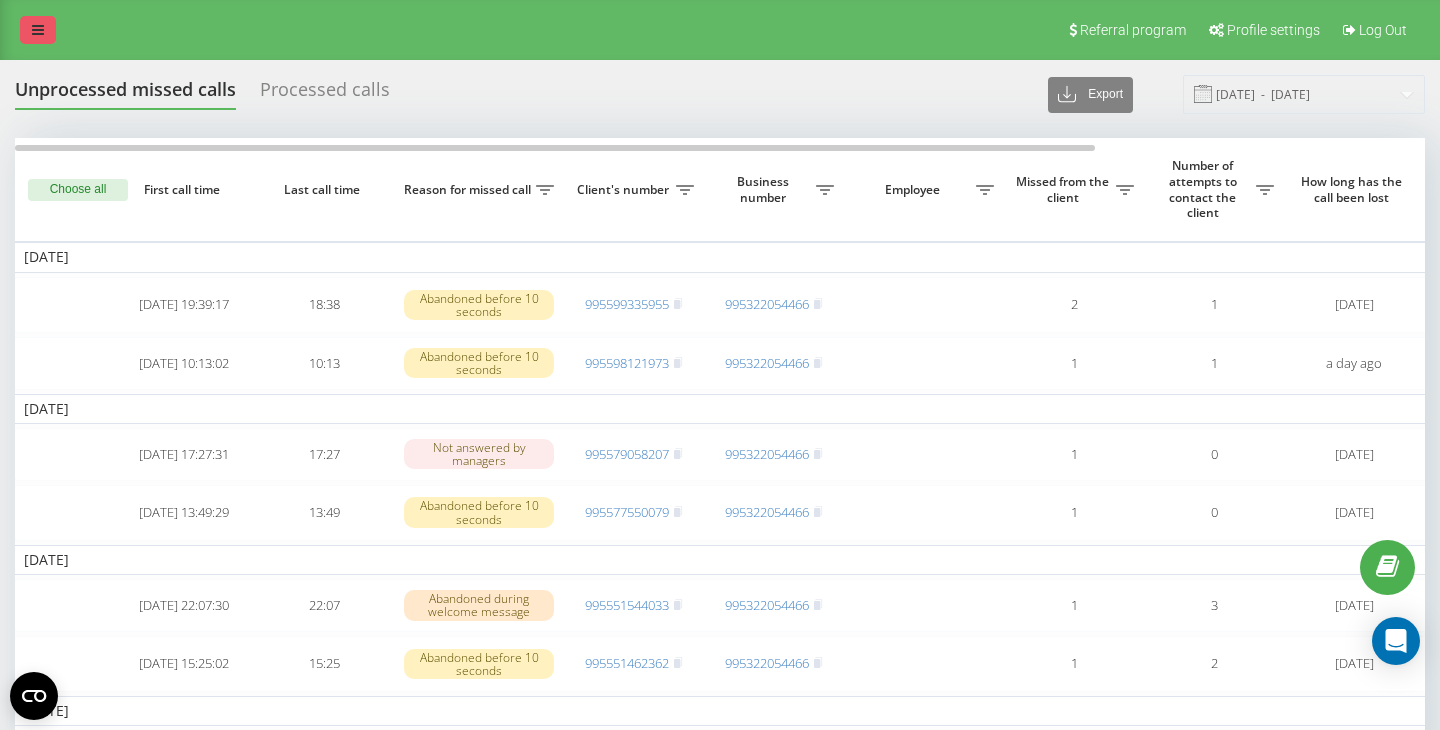 click at bounding box center (38, 30) 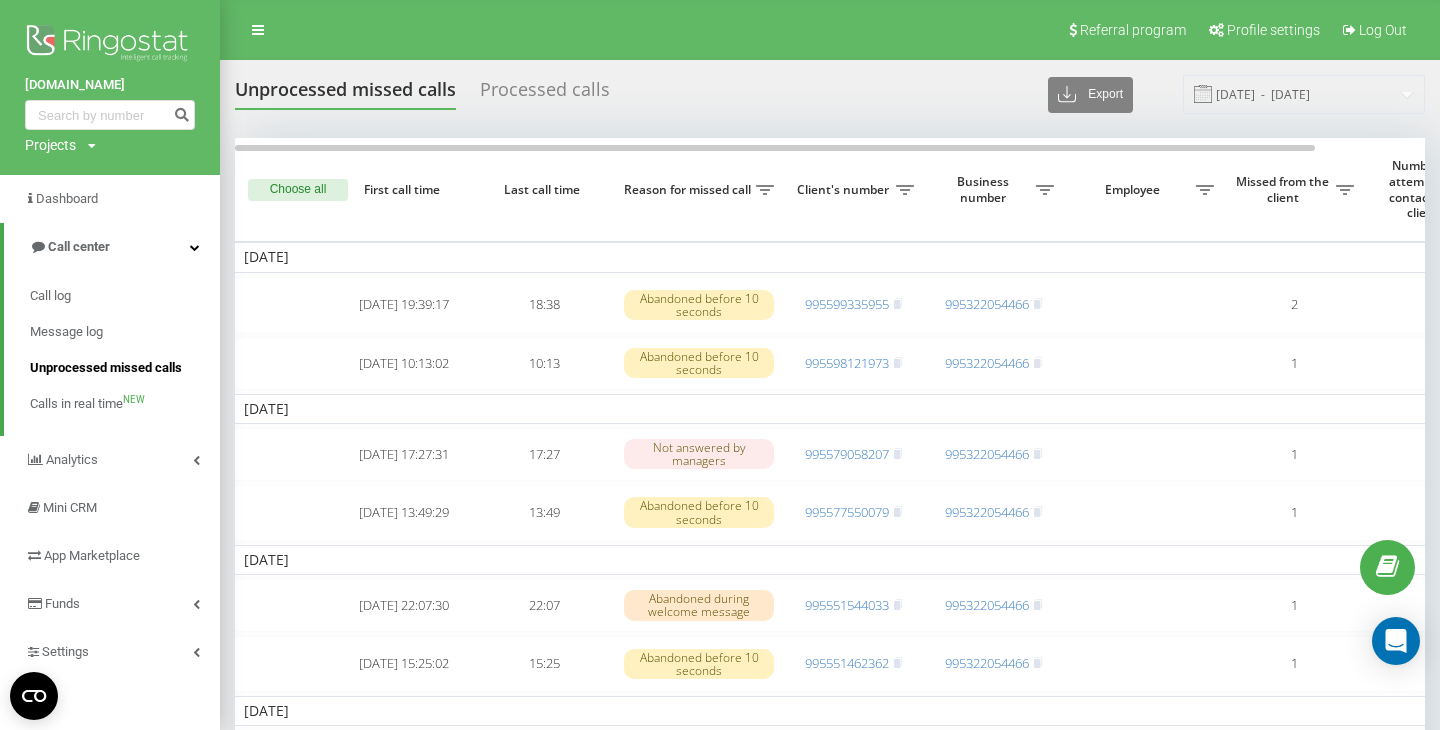 click on "Unprocessed missed calls" at bounding box center [106, 368] 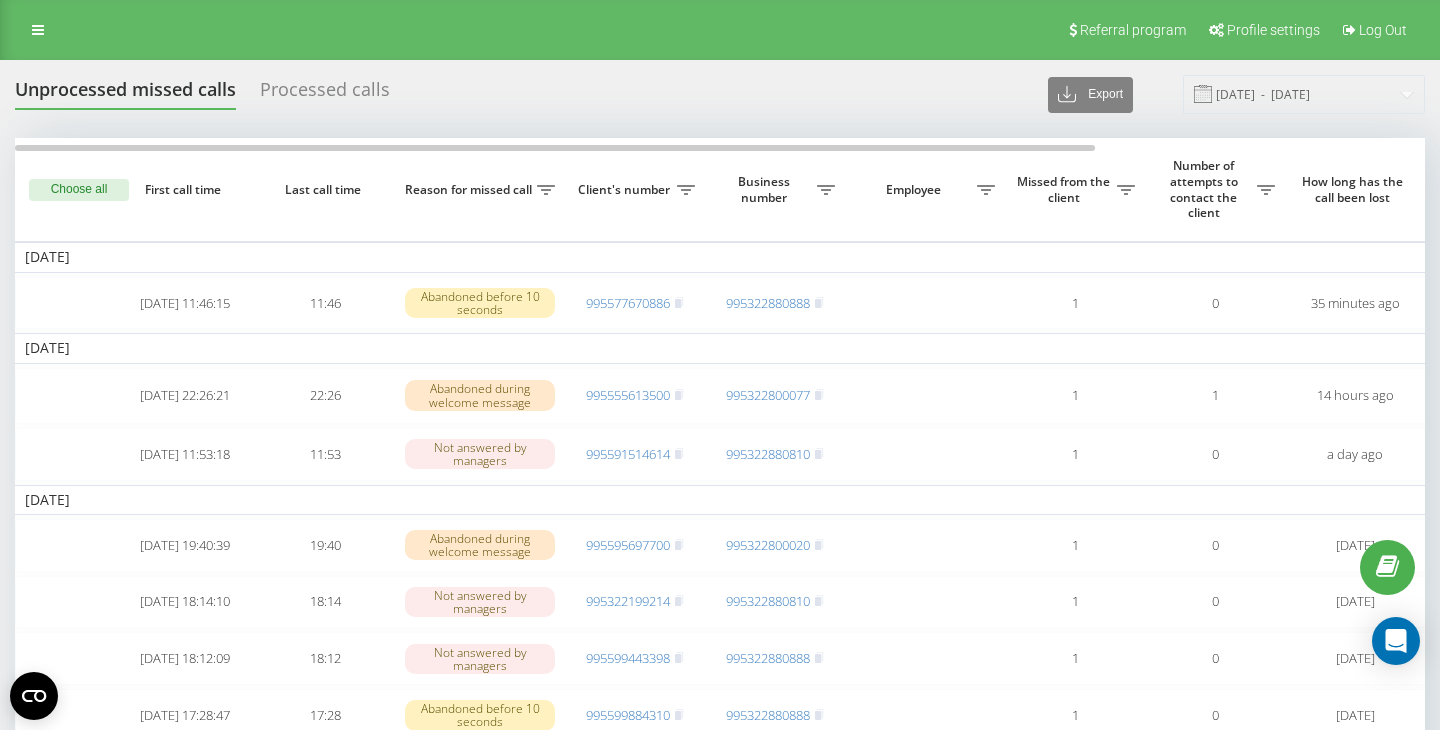 scroll, scrollTop: 0, scrollLeft: 0, axis: both 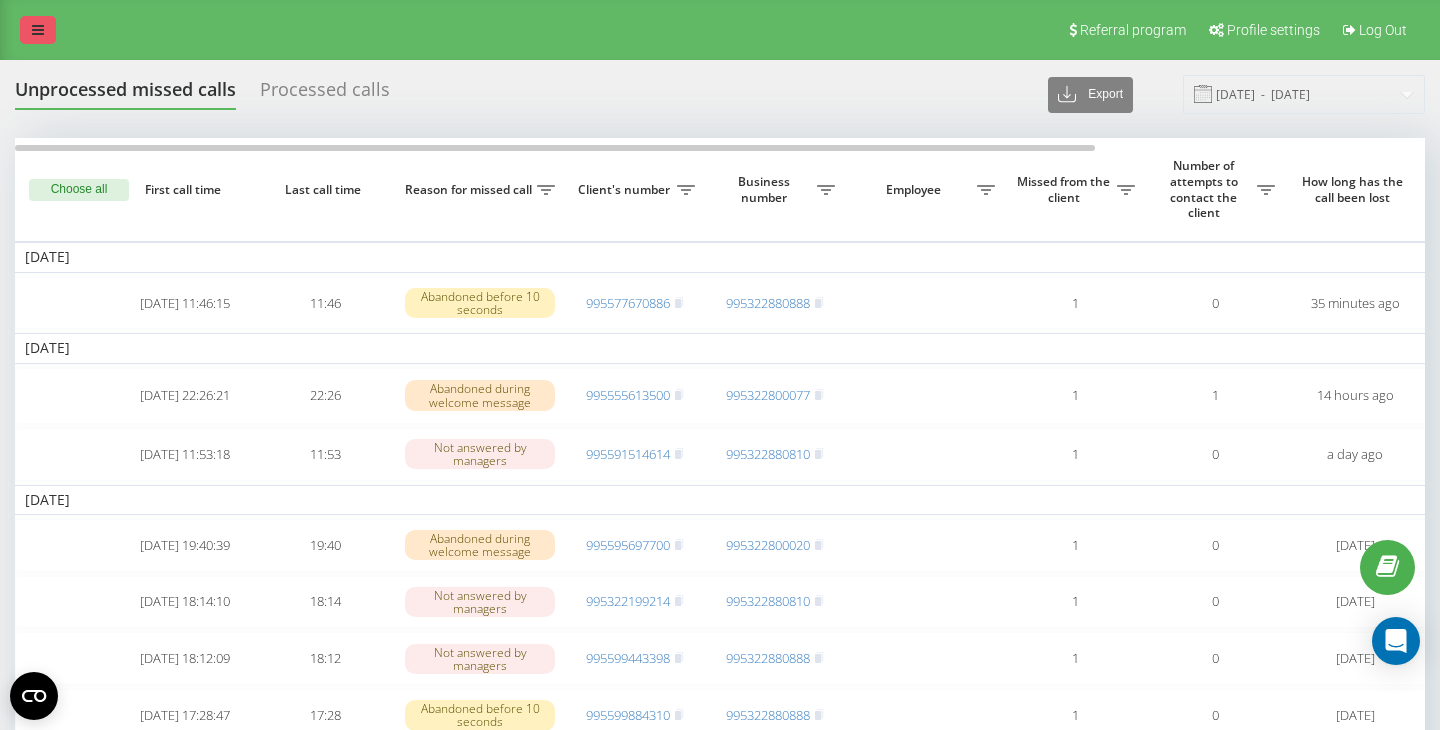 click at bounding box center [38, 30] 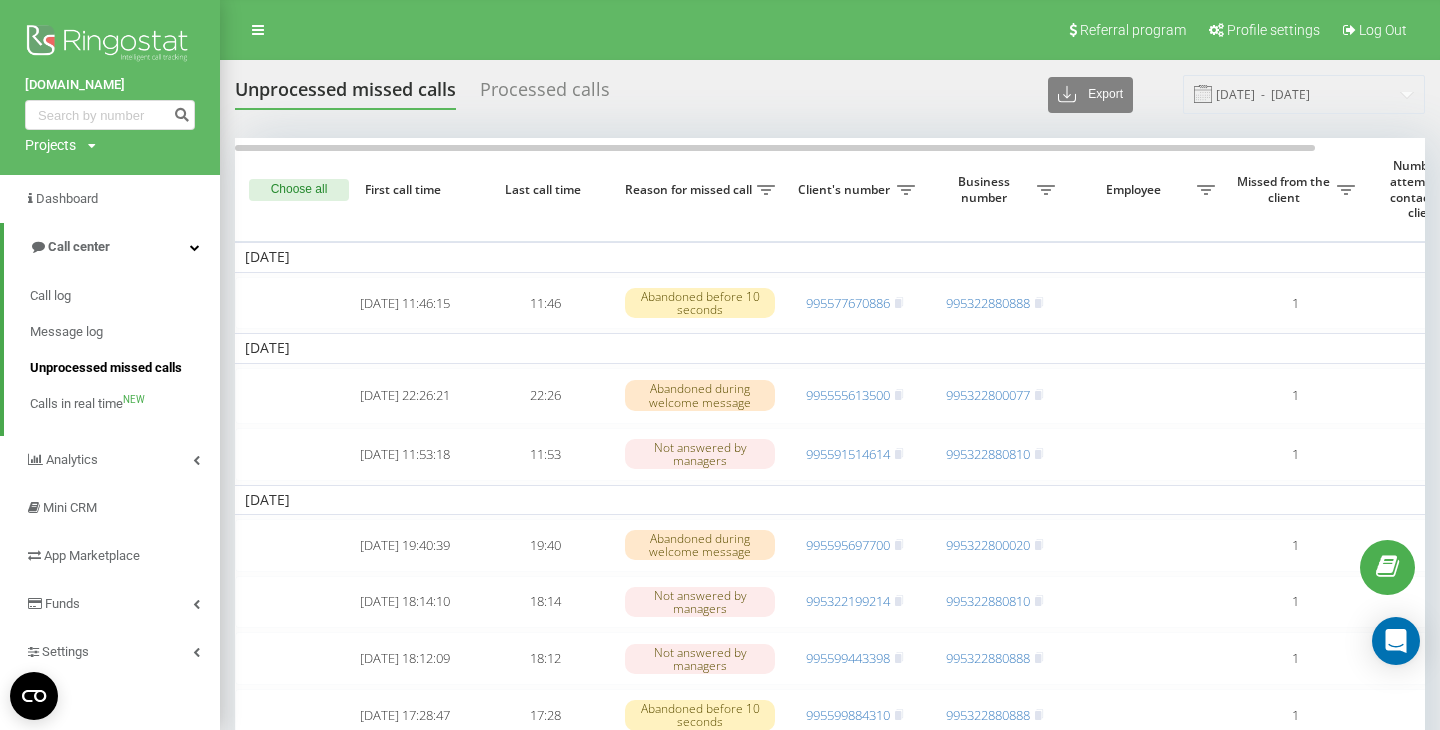 click on "Unprocessed missed calls" at bounding box center [106, 368] 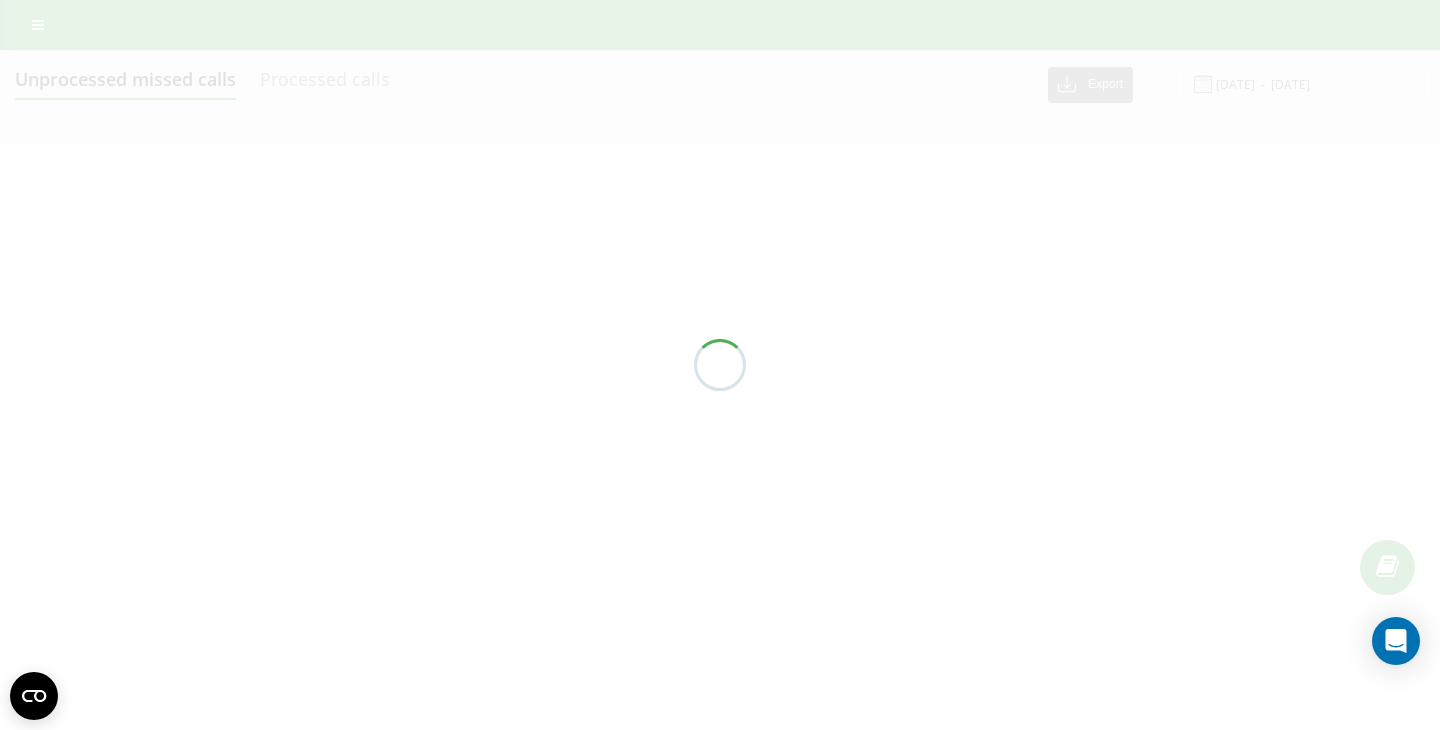 scroll, scrollTop: 0, scrollLeft: 0, axis: both 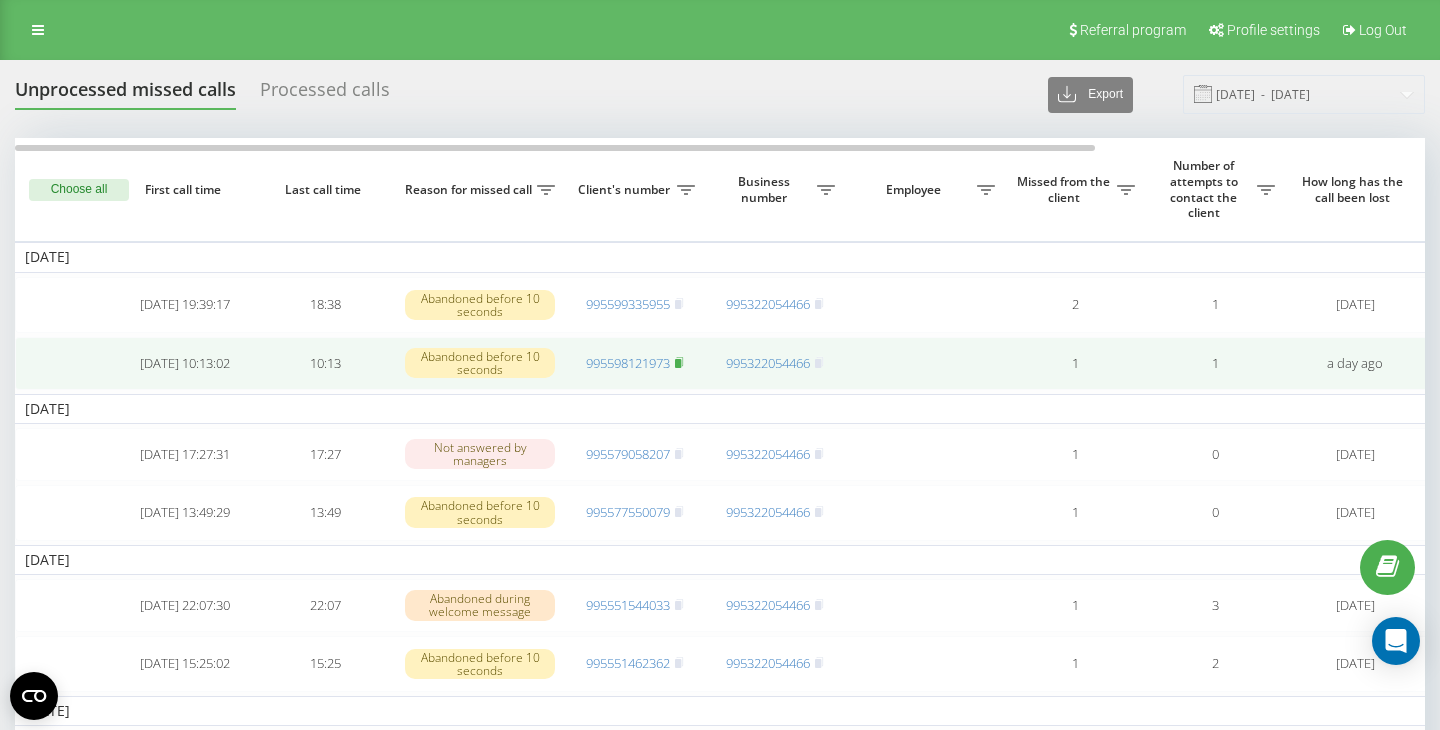 click 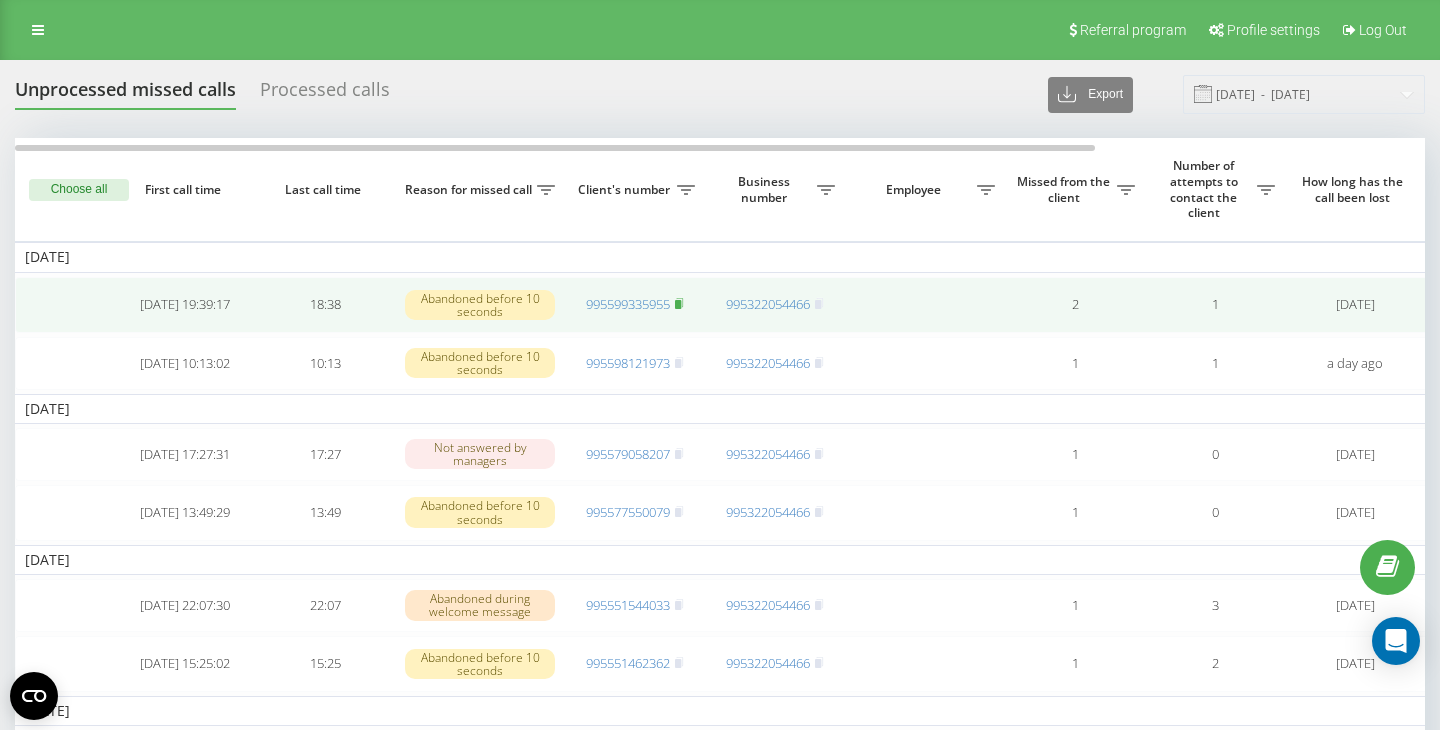 click 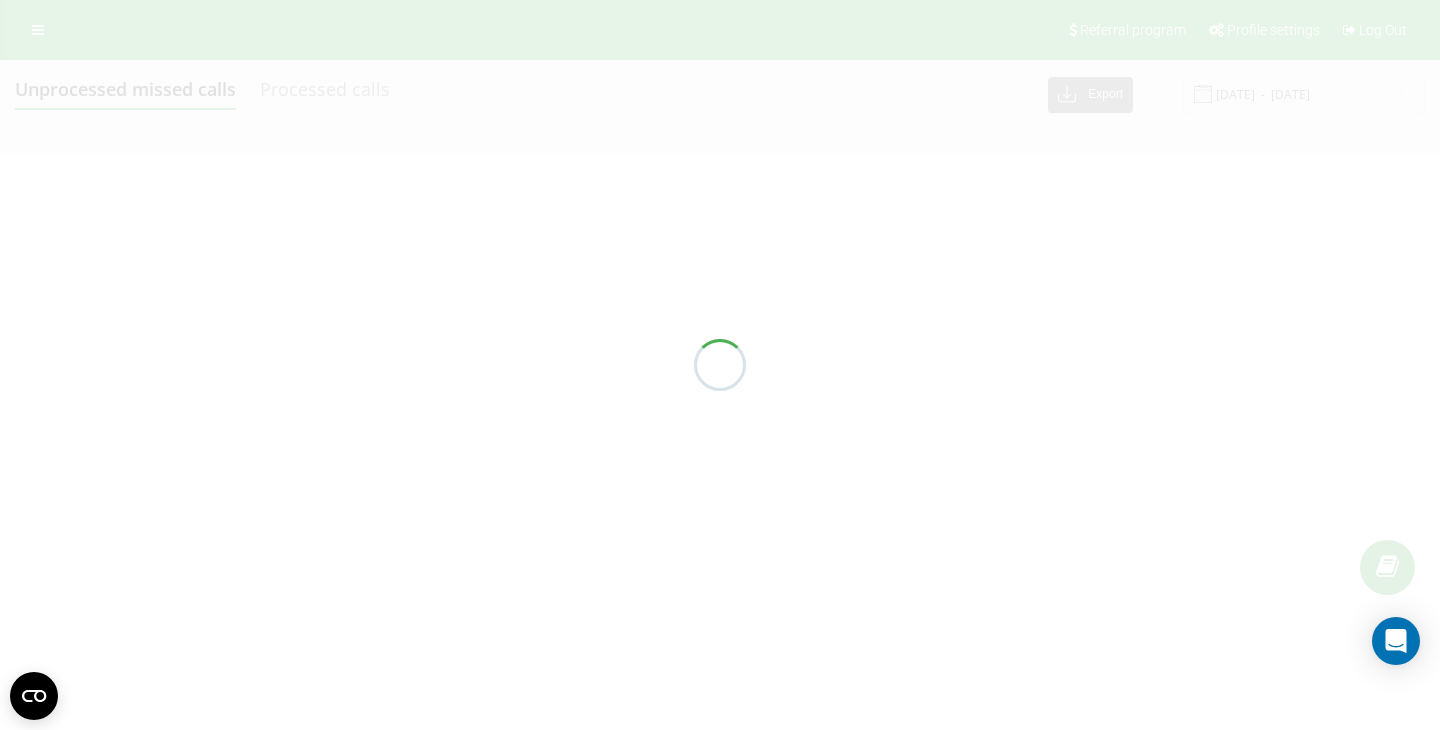 scroll, scrollTop: 0, scrollLeft: 0, axis: both 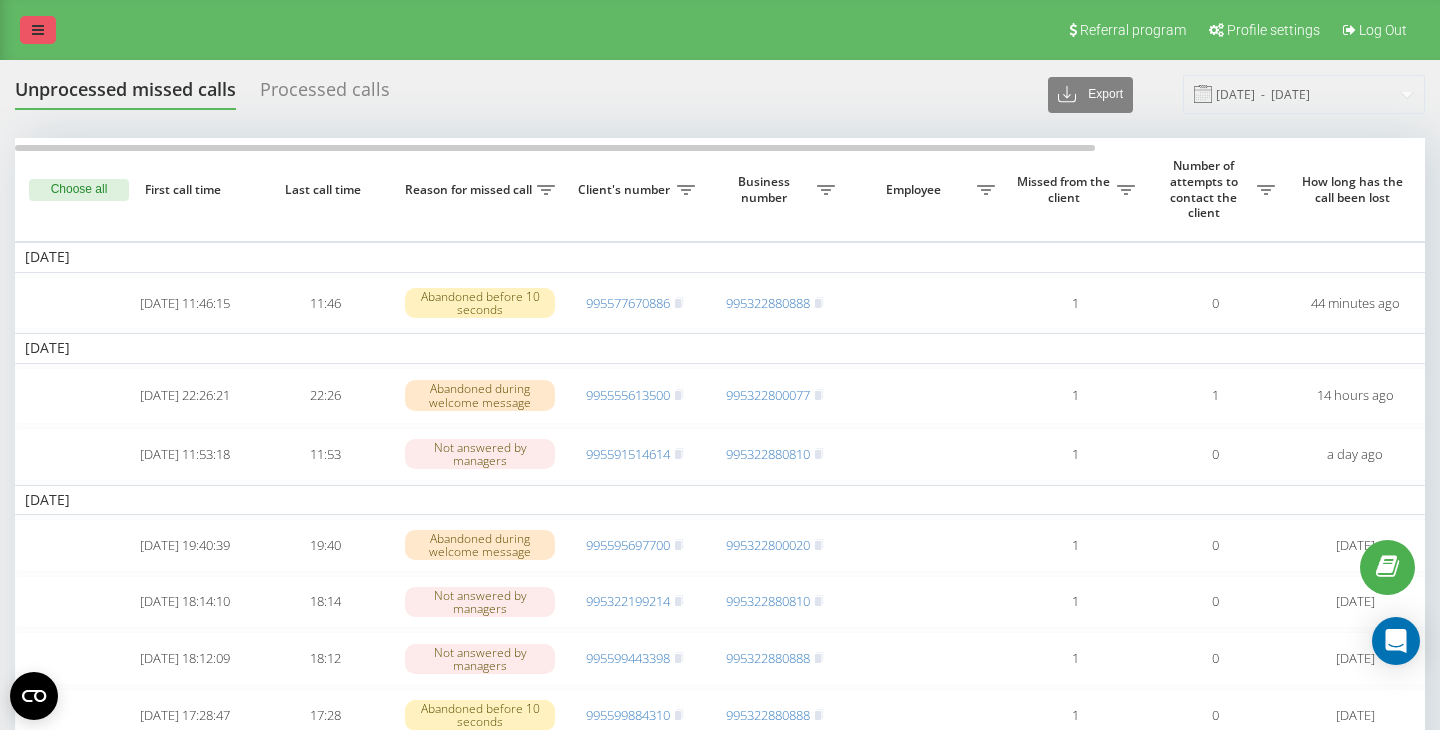 click at bounding box center [38, 30] 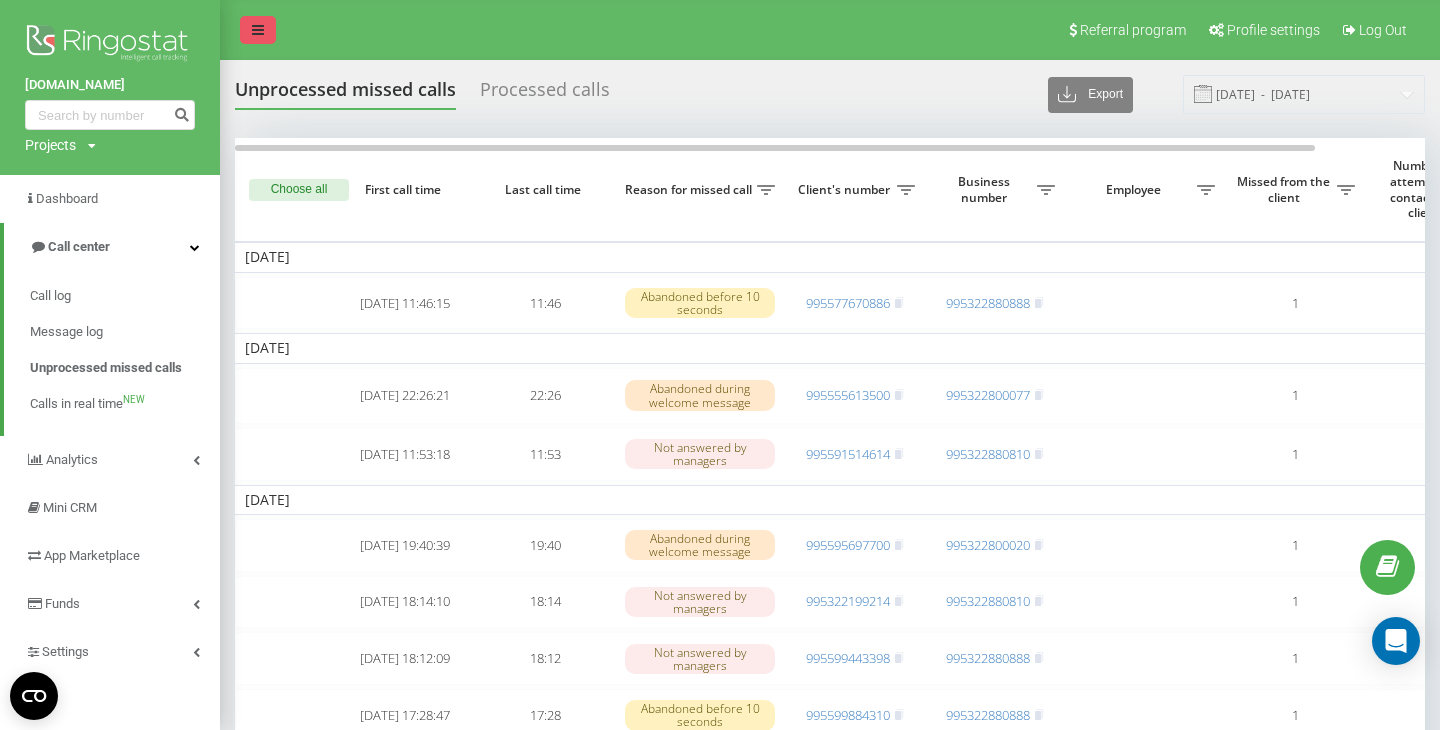 click at bounding box center (110, 45) 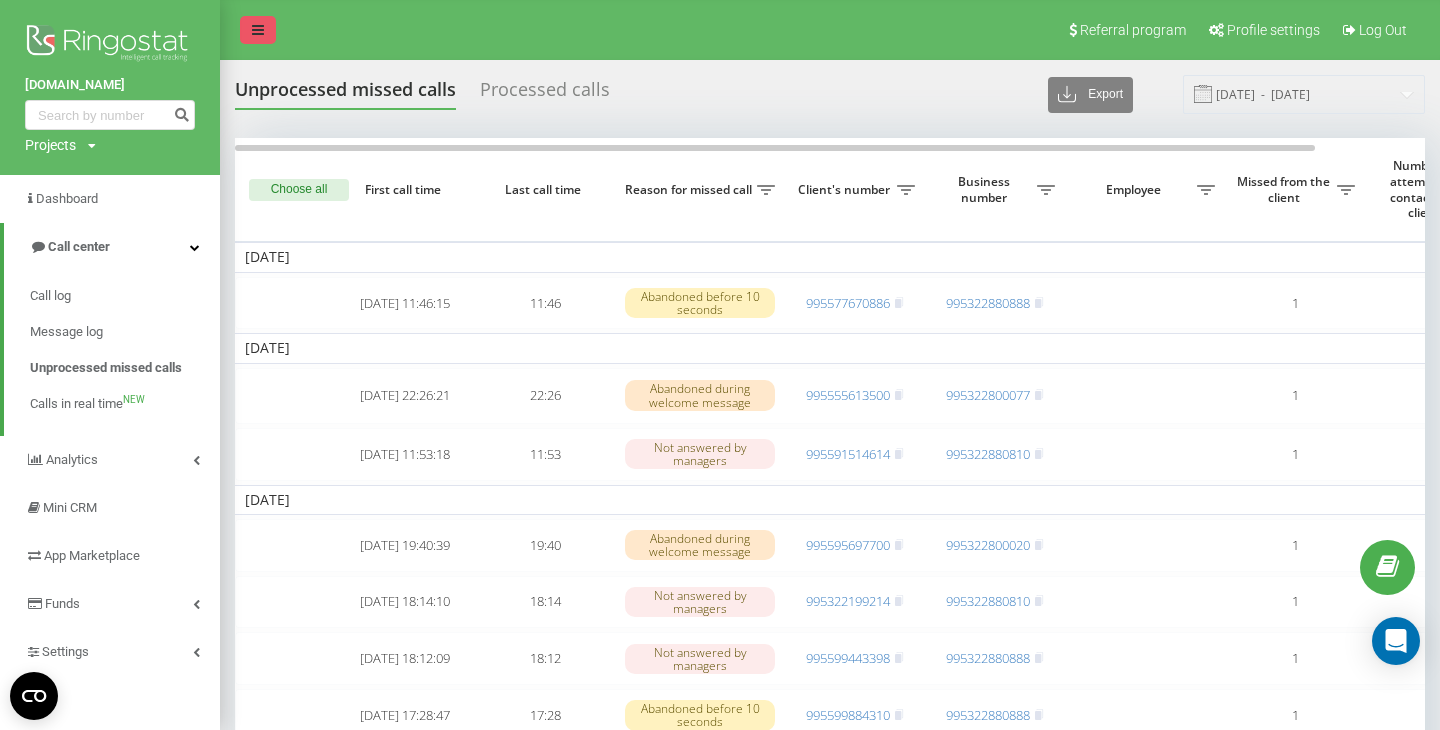 click at bounding box center (258, 30) 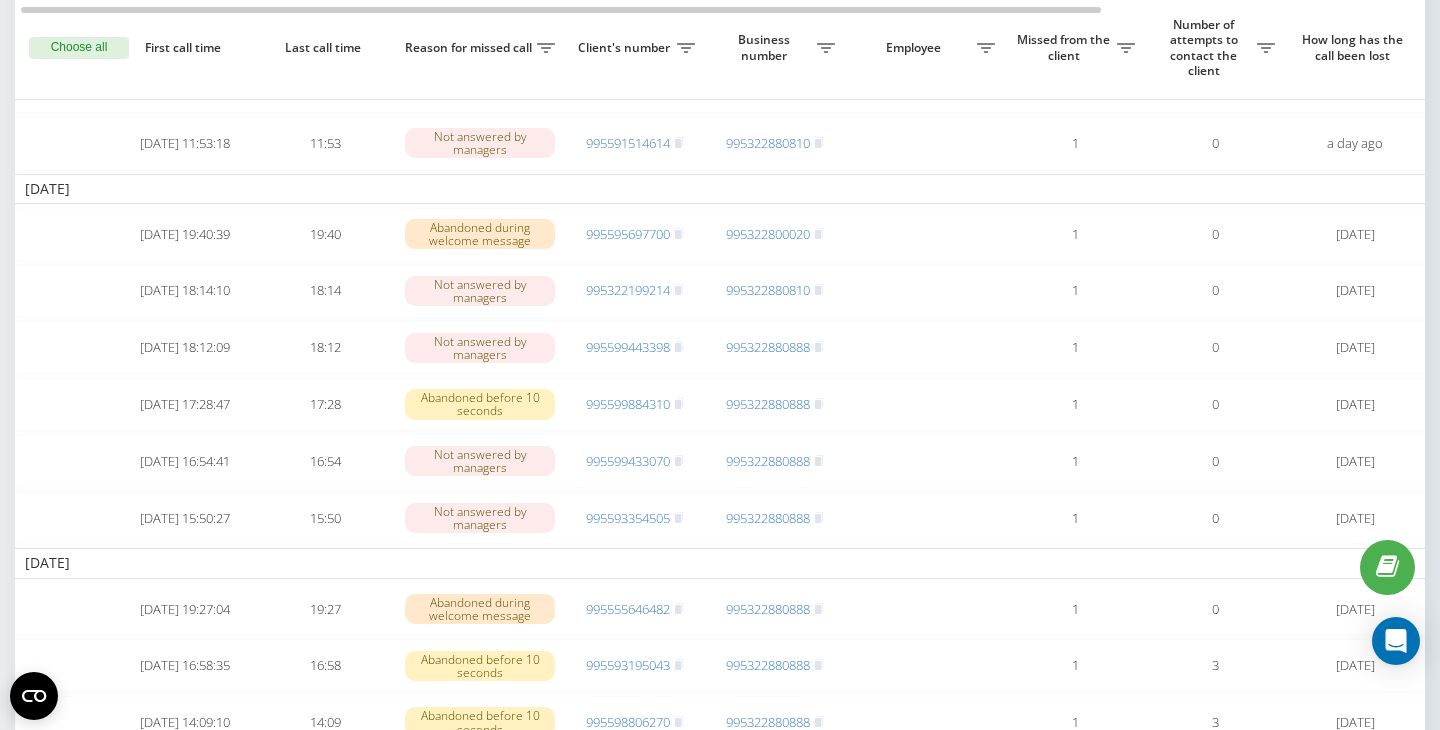 scroll, scrollTop: 320, scrollLeft: 0, axis: vertical 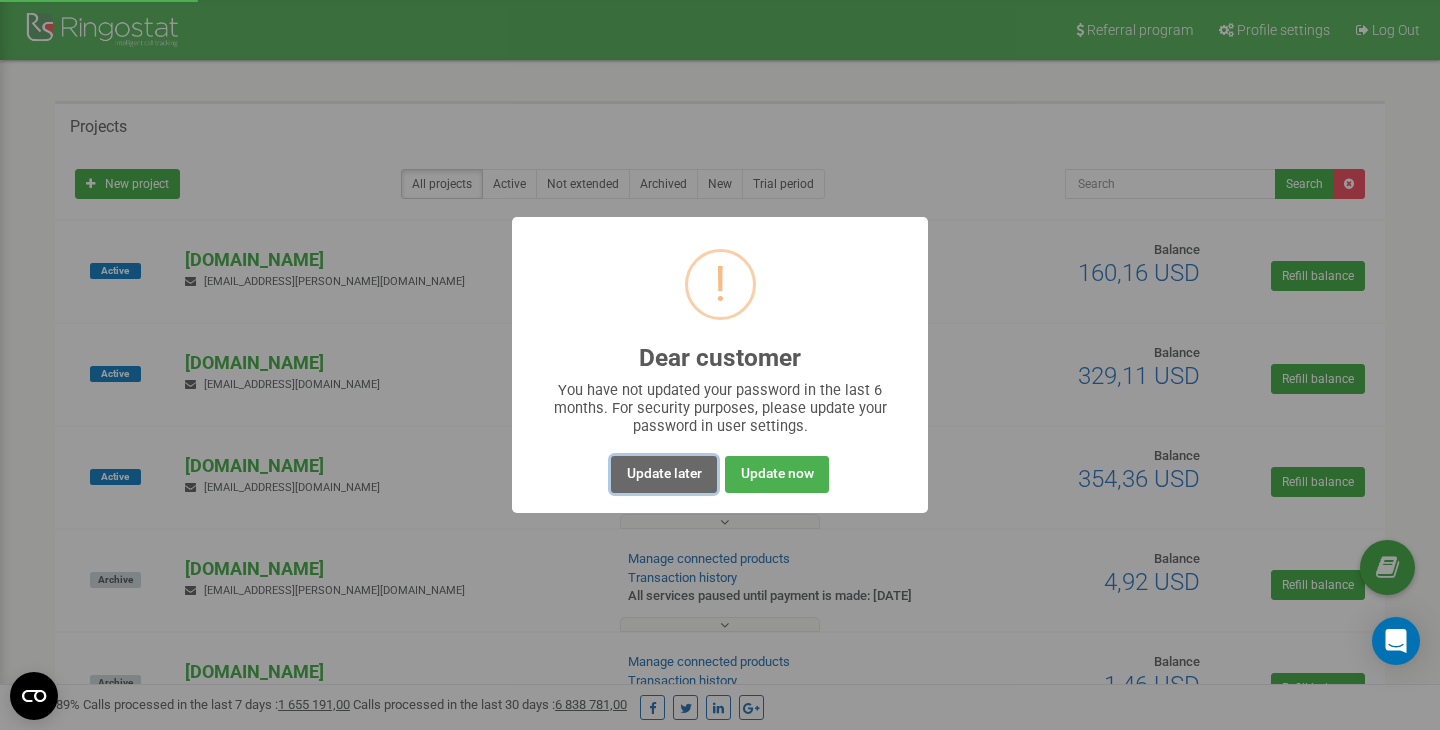 click on "Update later" at bounding box center [663, 474] 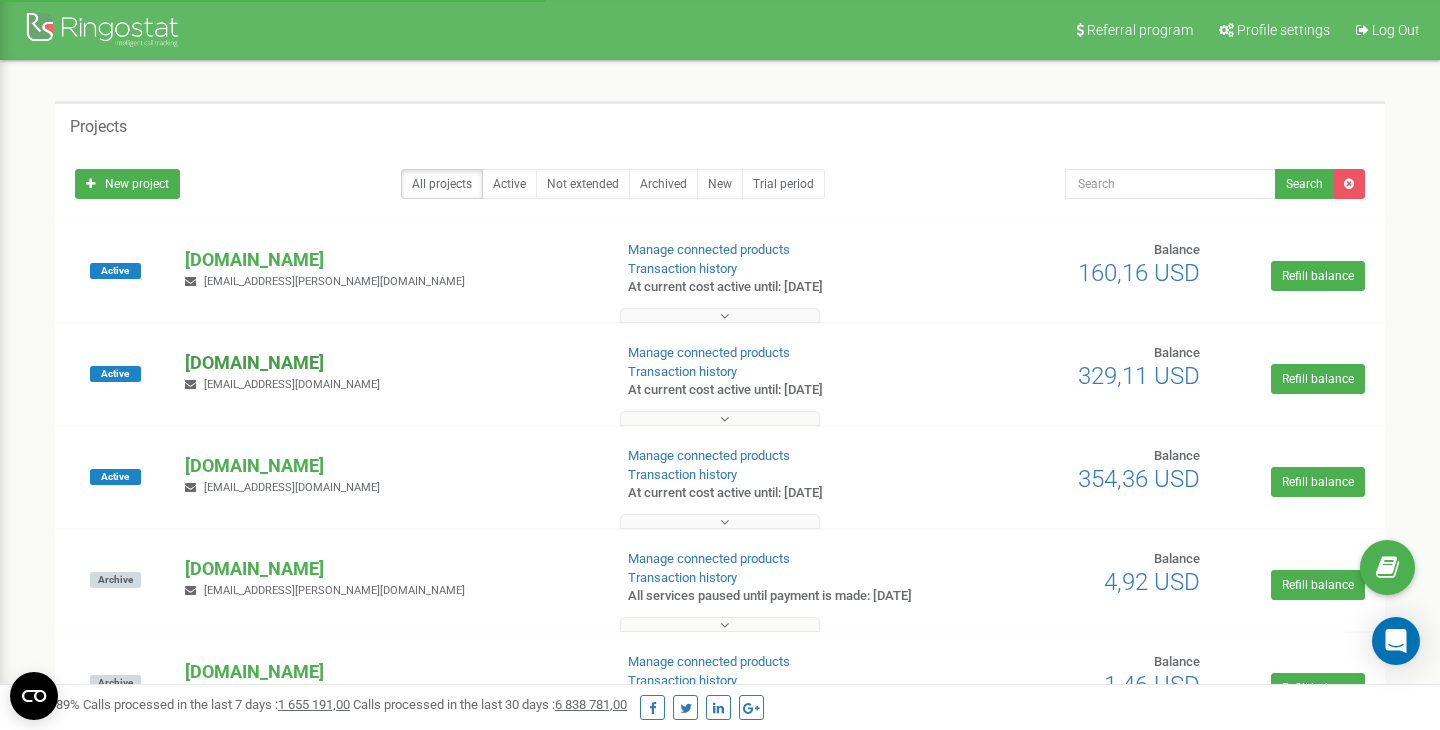 click on "[DOMAIN_NAME]" at bounding box center (390, 363) 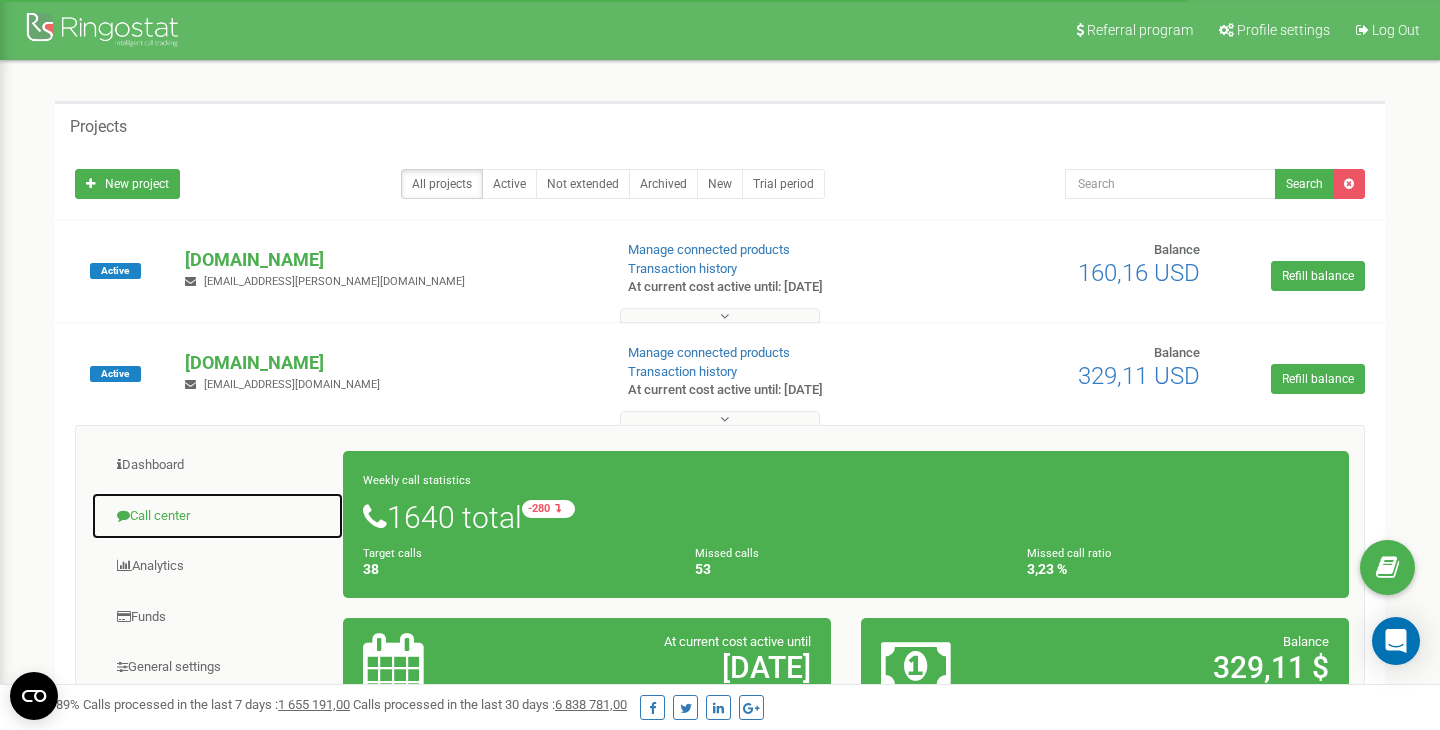 click on "Call center" at bounding box center (217, 516) 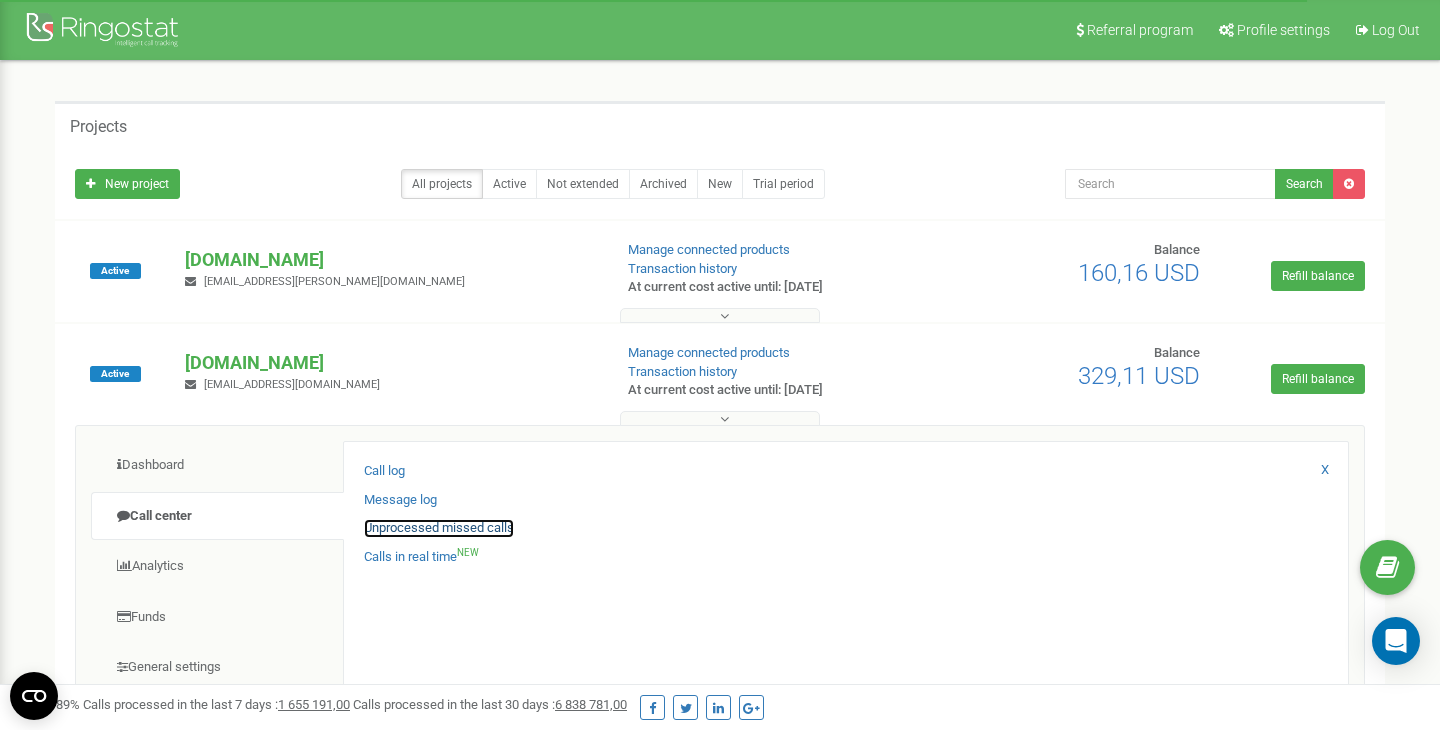 click on "Unprocessed missed calls" at bounding box center [439, 528] 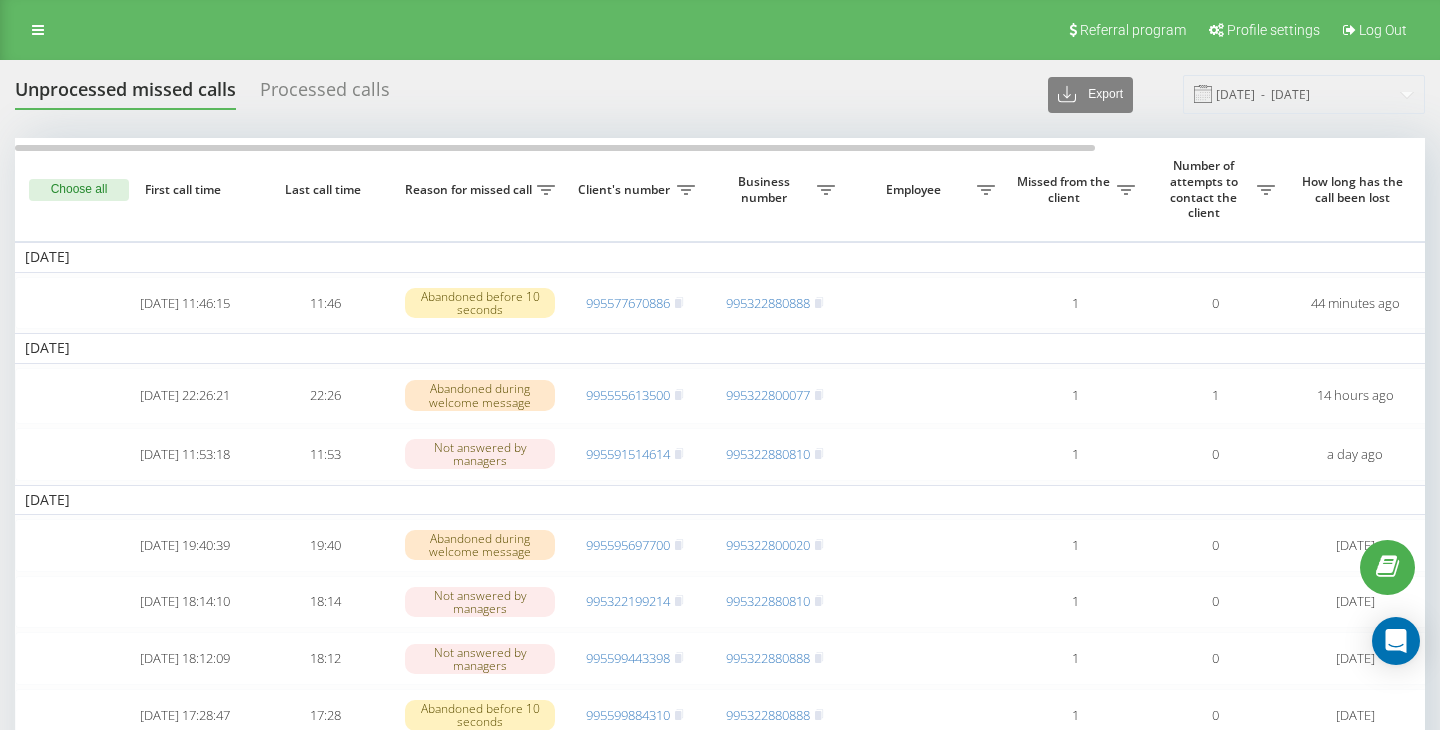 scroll, scrollTop: 0, scrollLeft: 0, axis: both 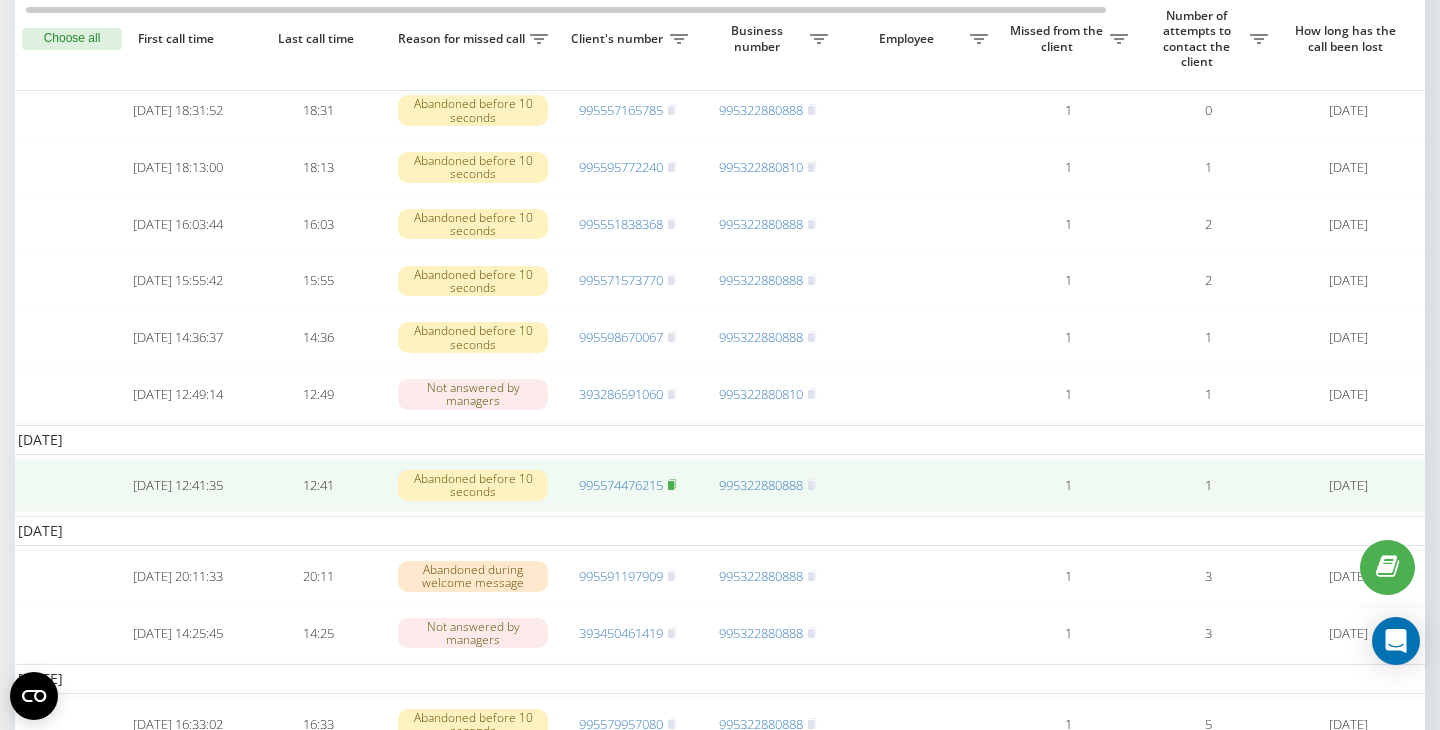 click at bounding box center (672, 485) 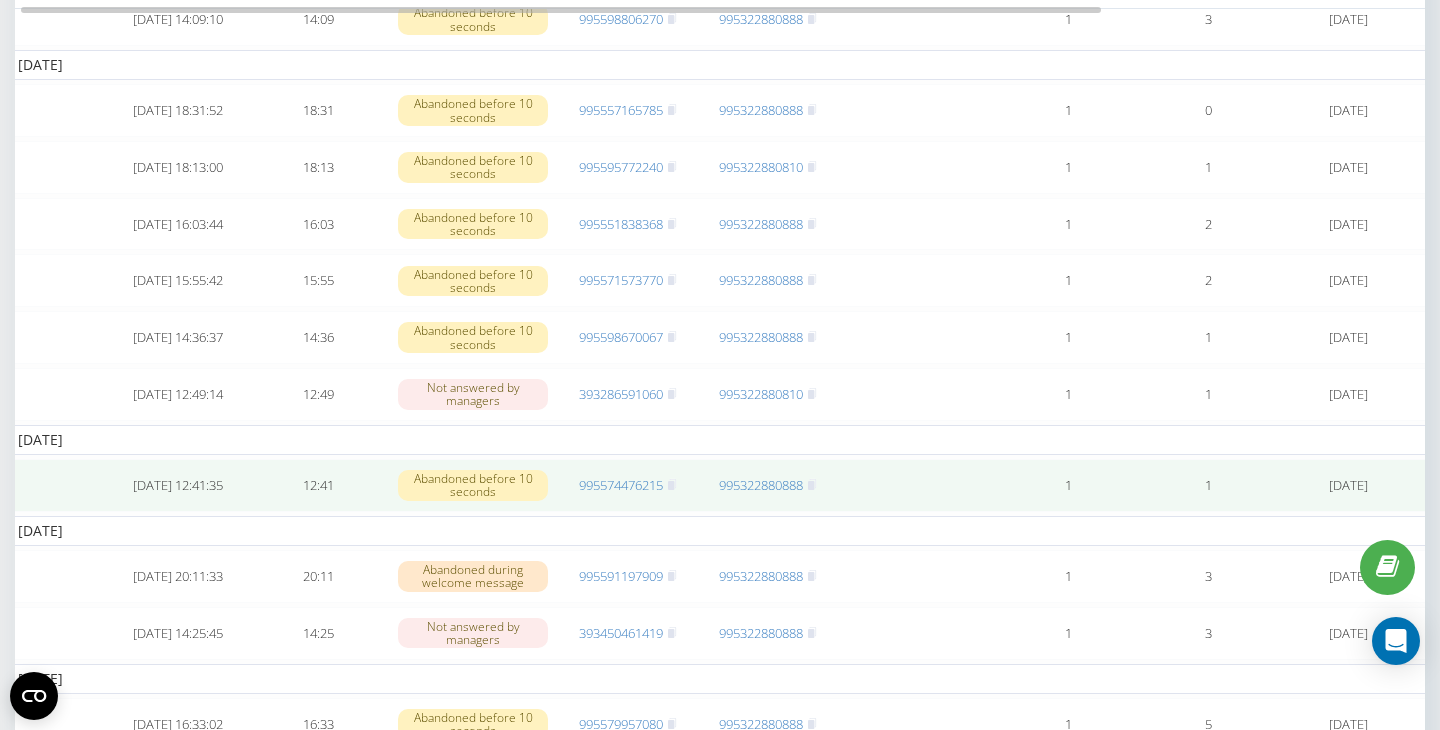 scroll, scrollTop: 0, scrollLeft: 7, axis: horizontal 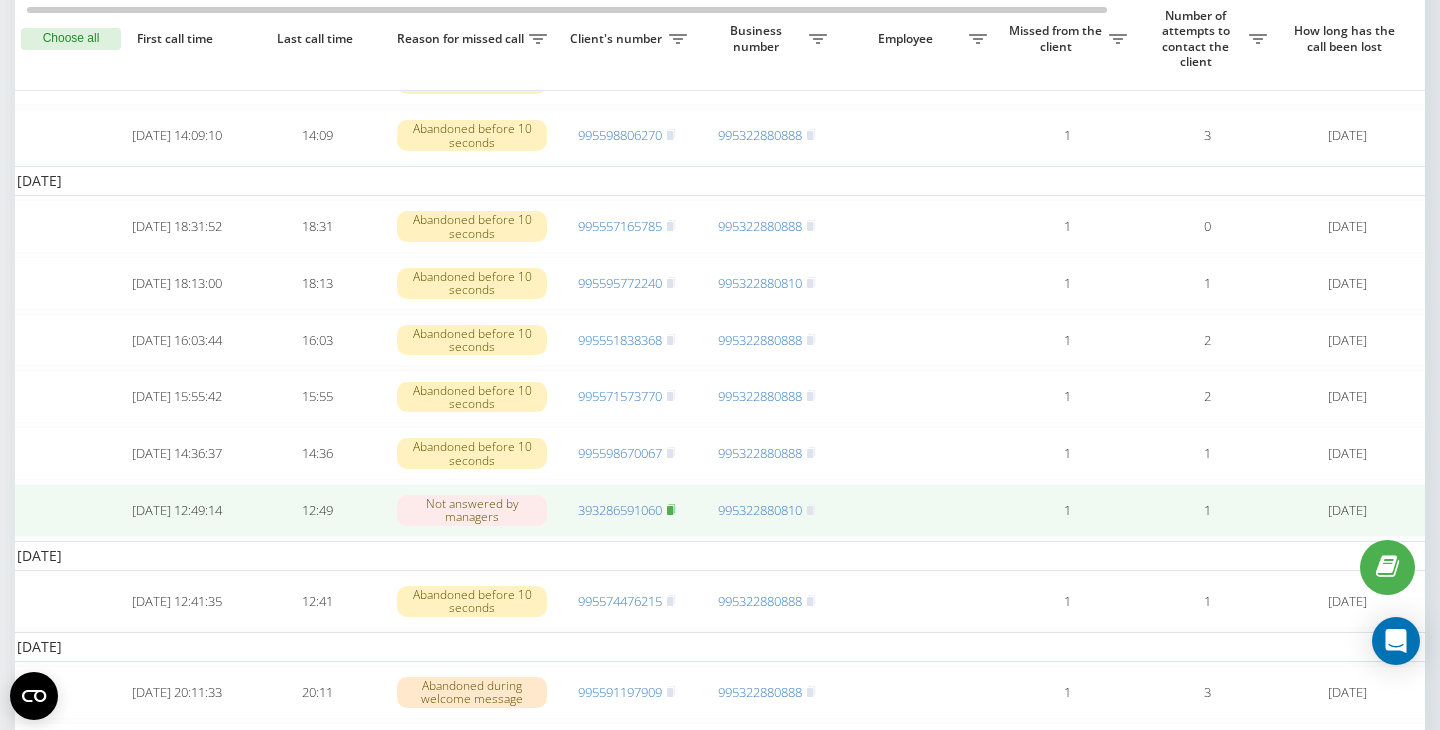 click 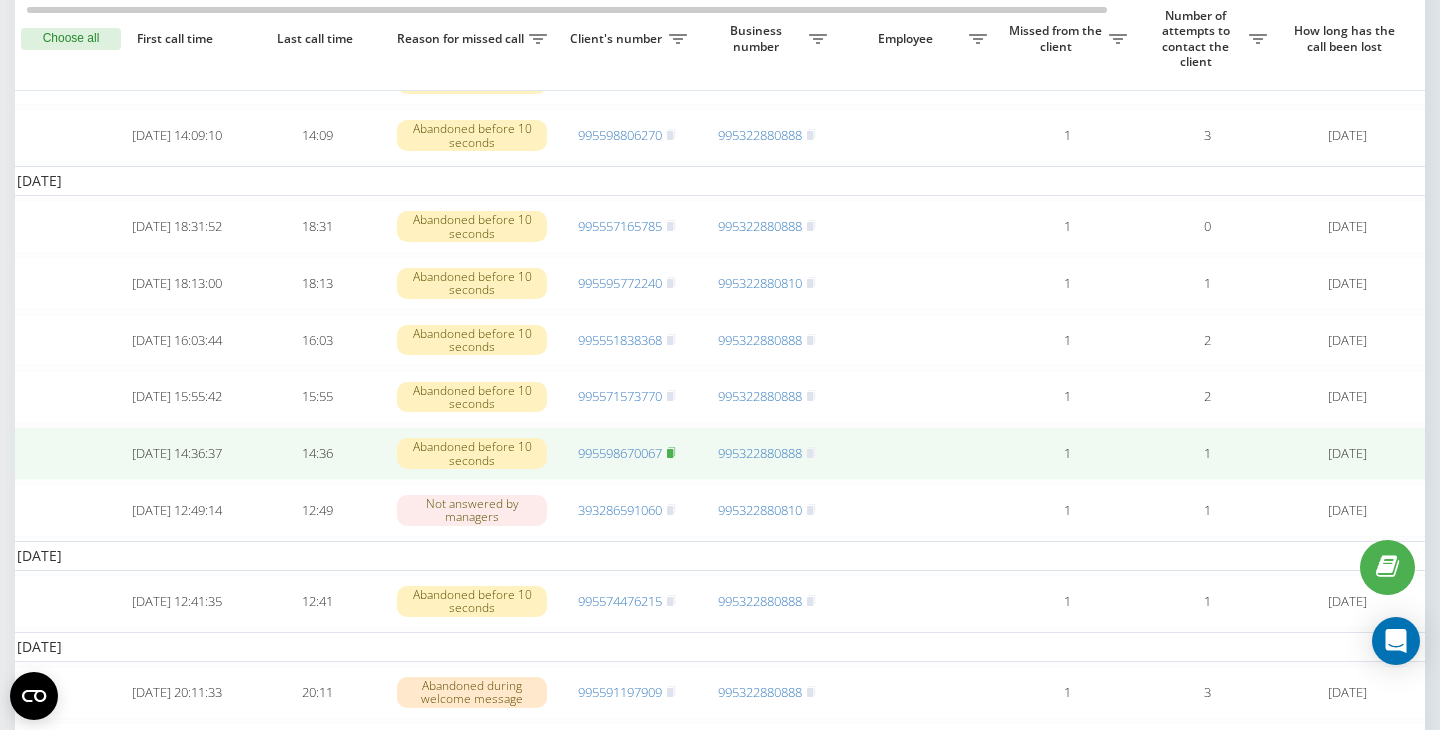 click 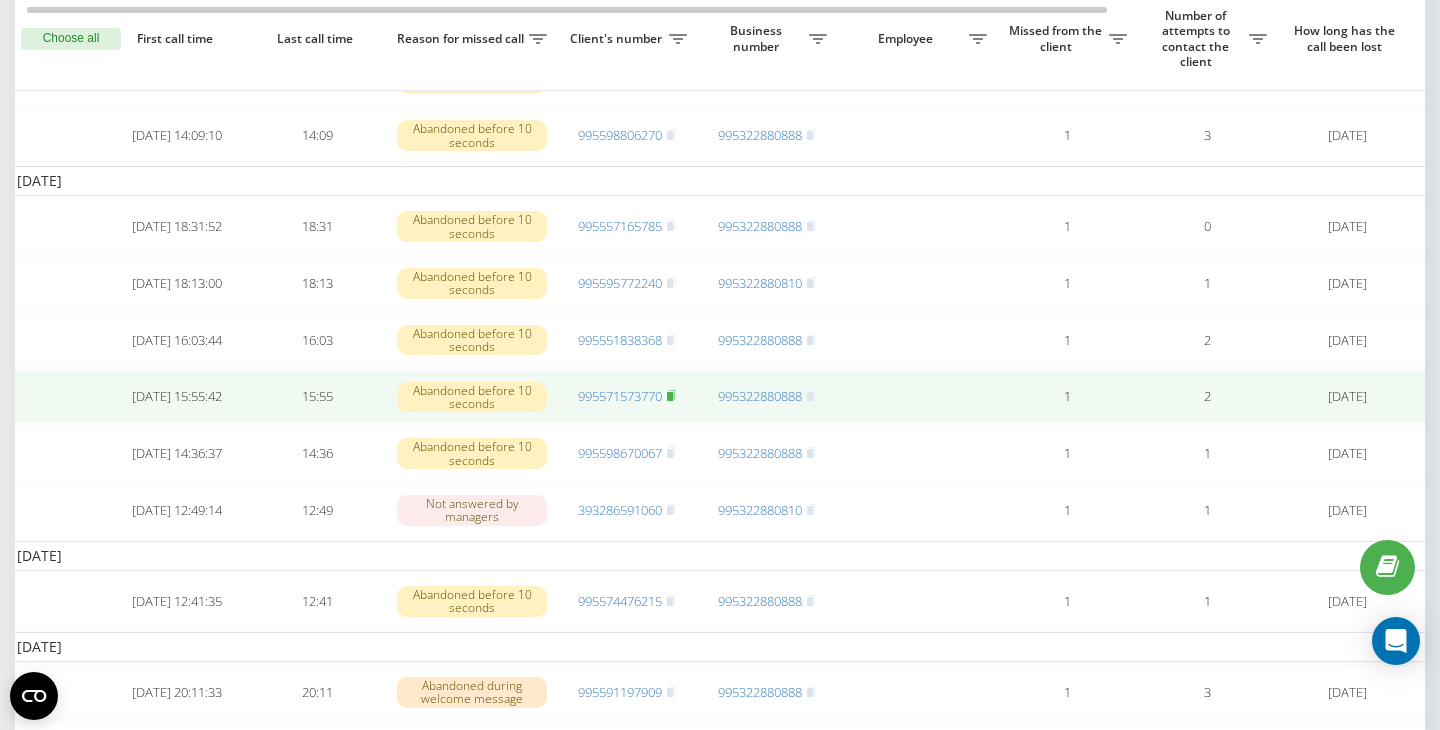 click 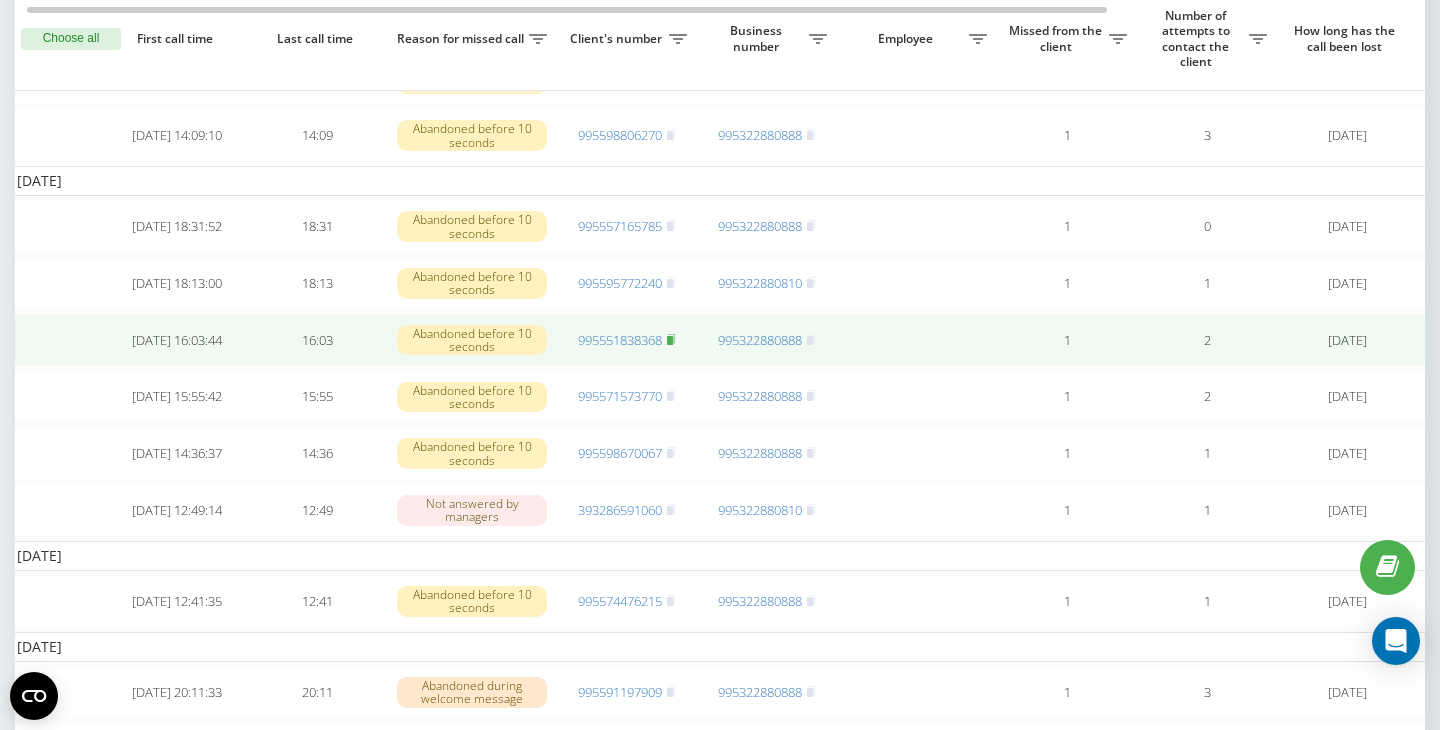 click 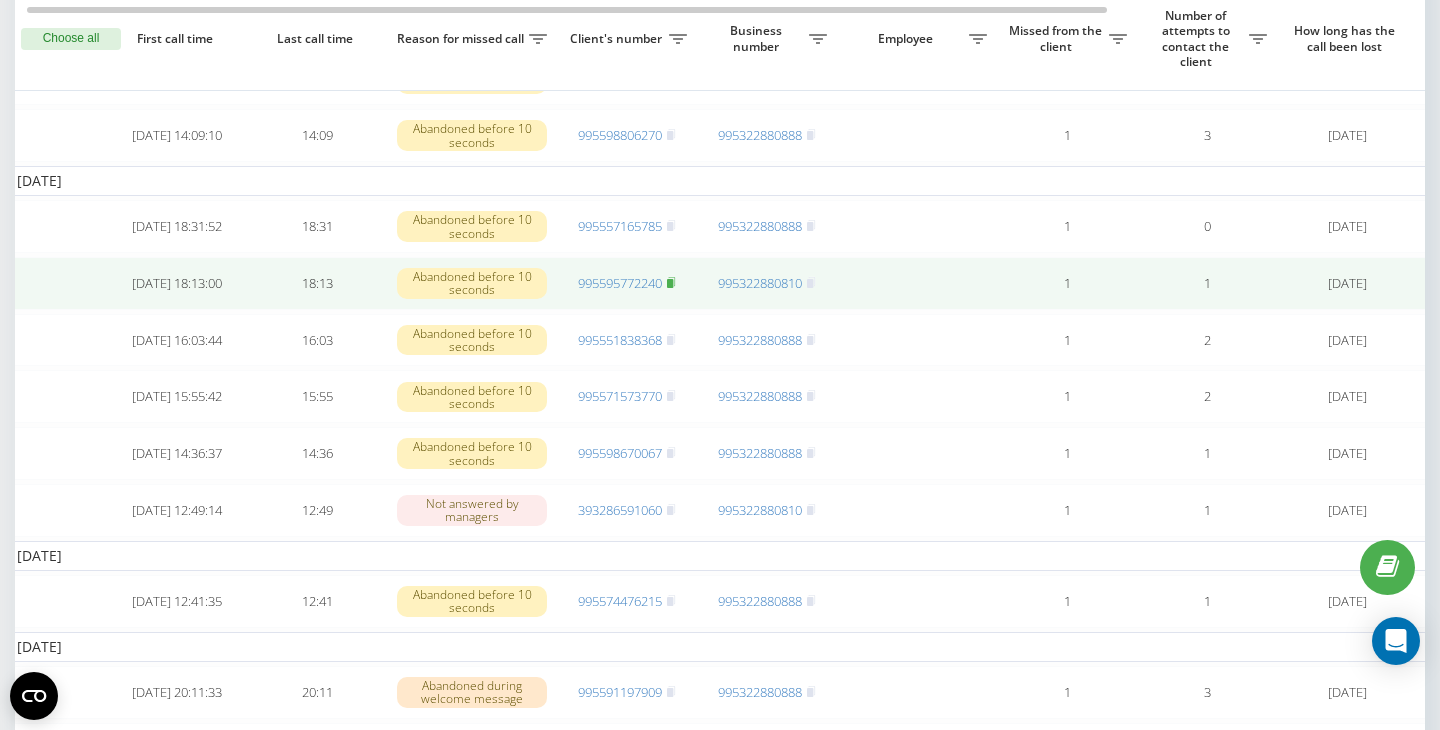 click 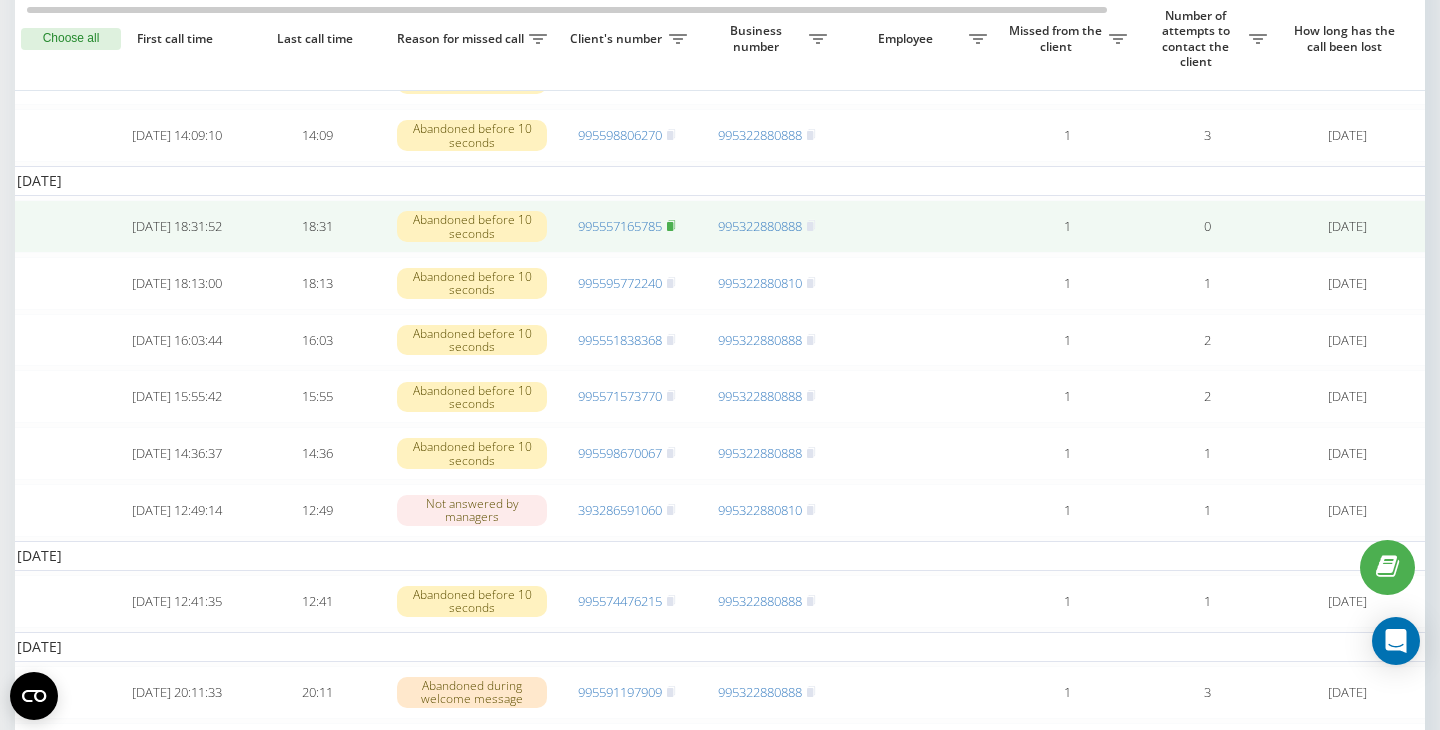 click 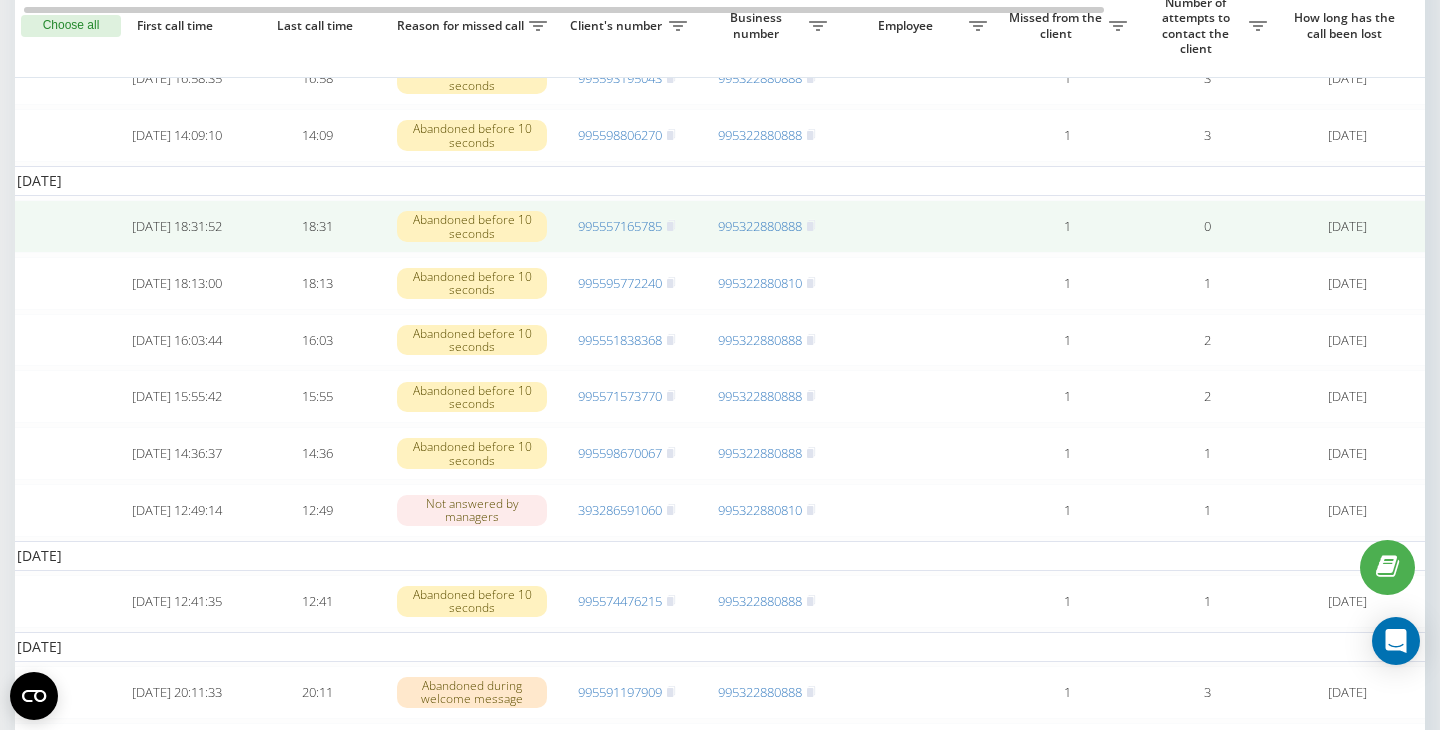 scroll, scrollTop: 838, scrollLeft: 0, axis: vertical 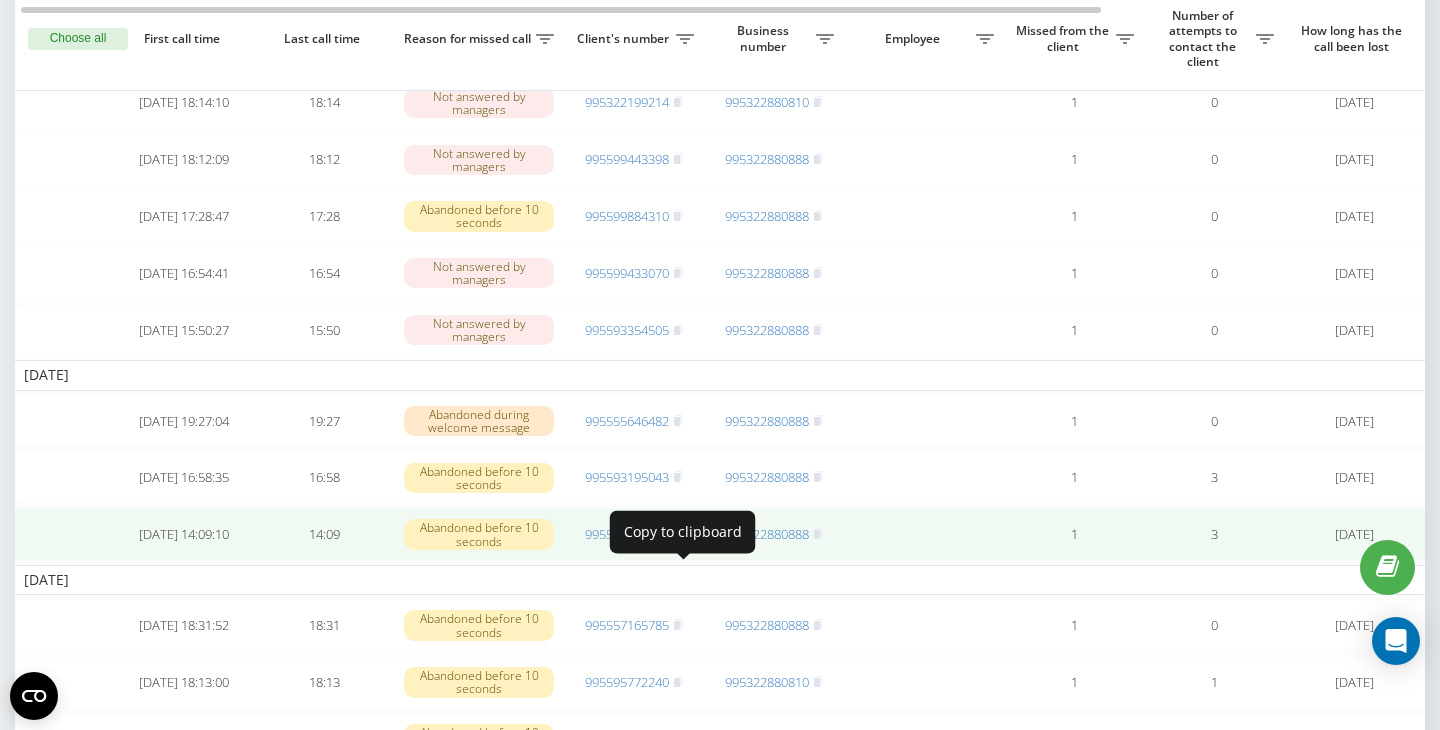 click 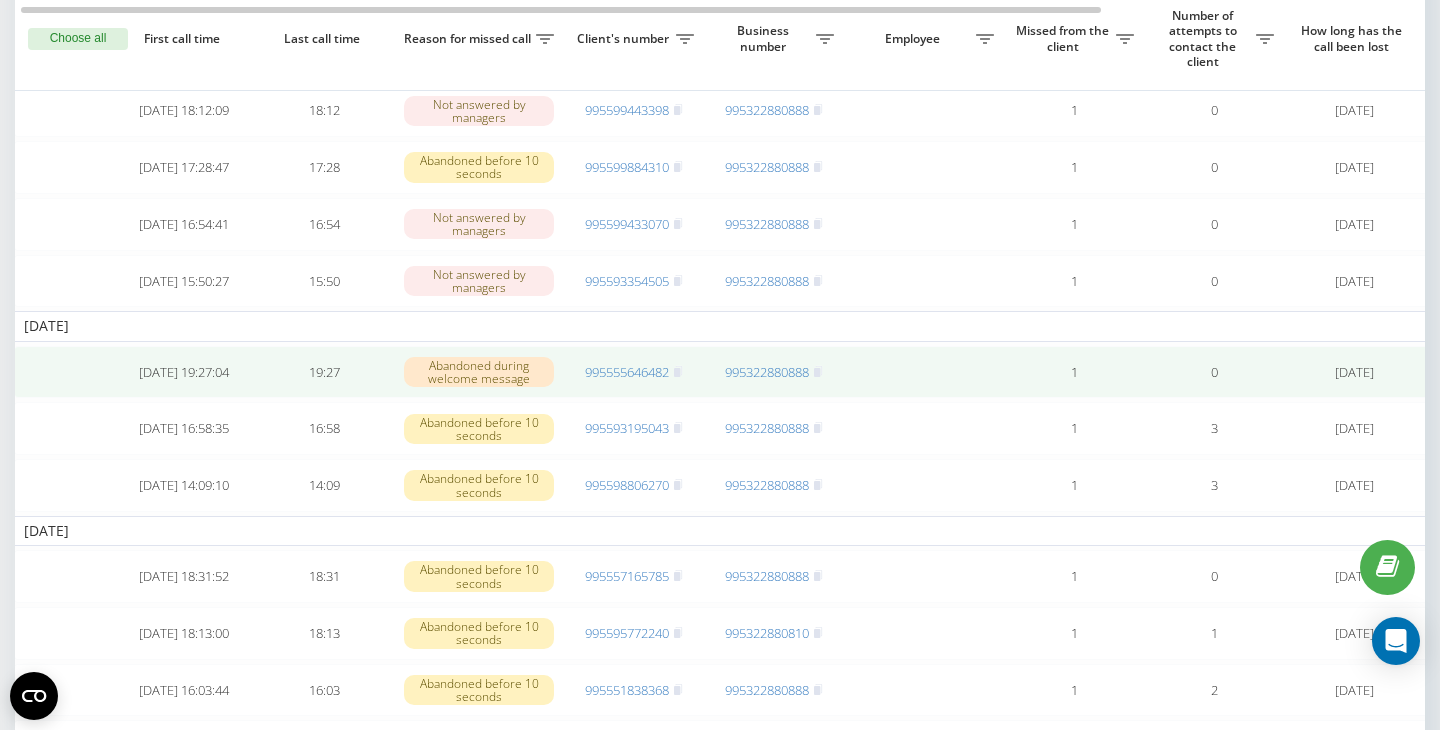 scroll, scrollTop: 576, scrollLeft: 0, axis: vertical 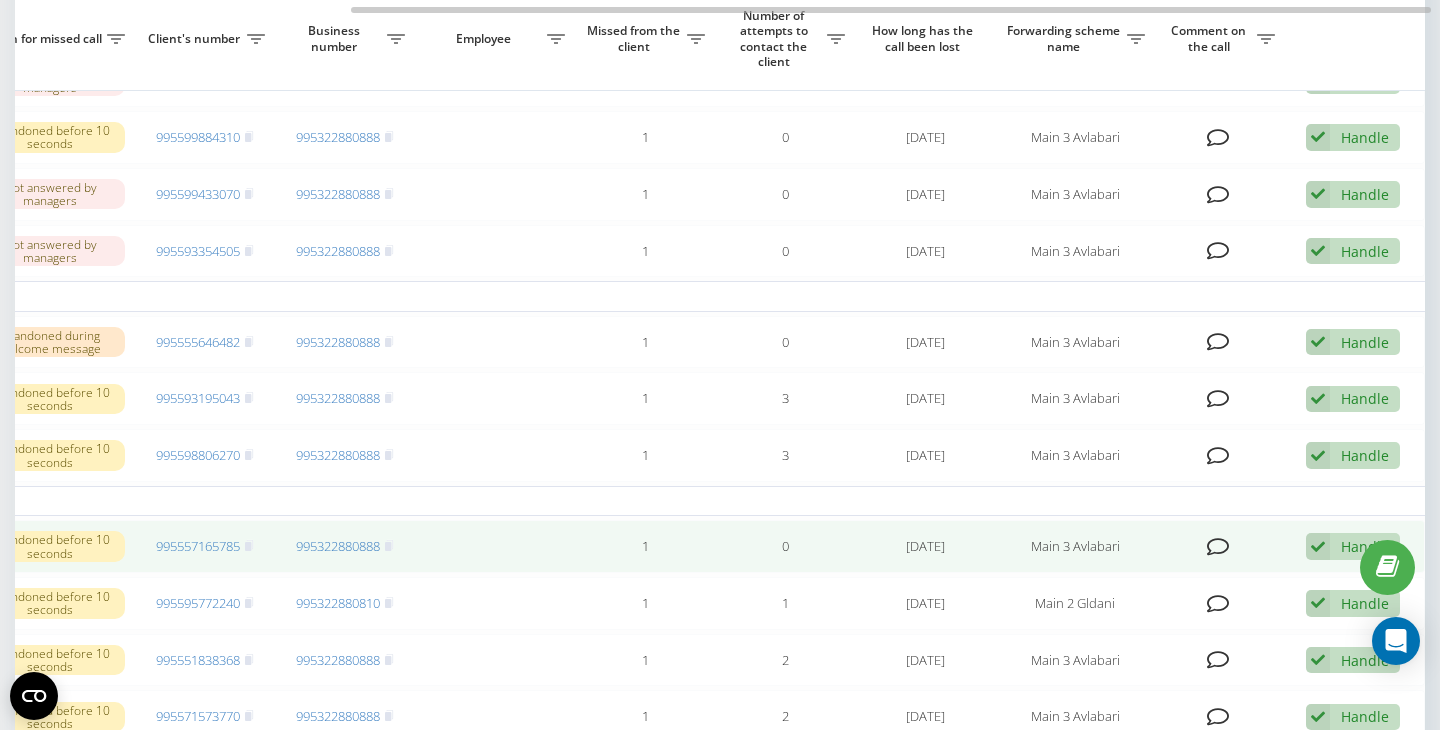 click at bounding box center [1318, 546] 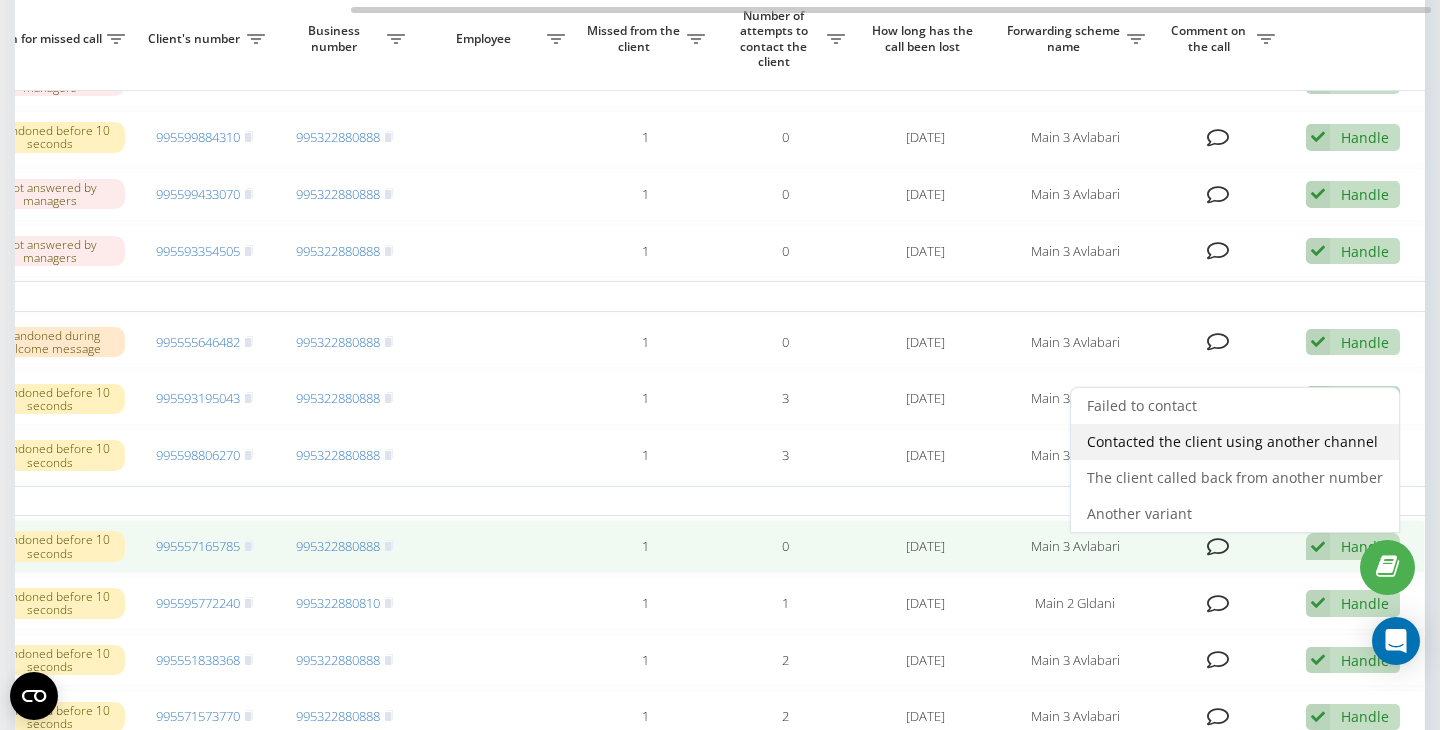 click on "Contacted the client using another channel" at bounding box center [1232, 441] 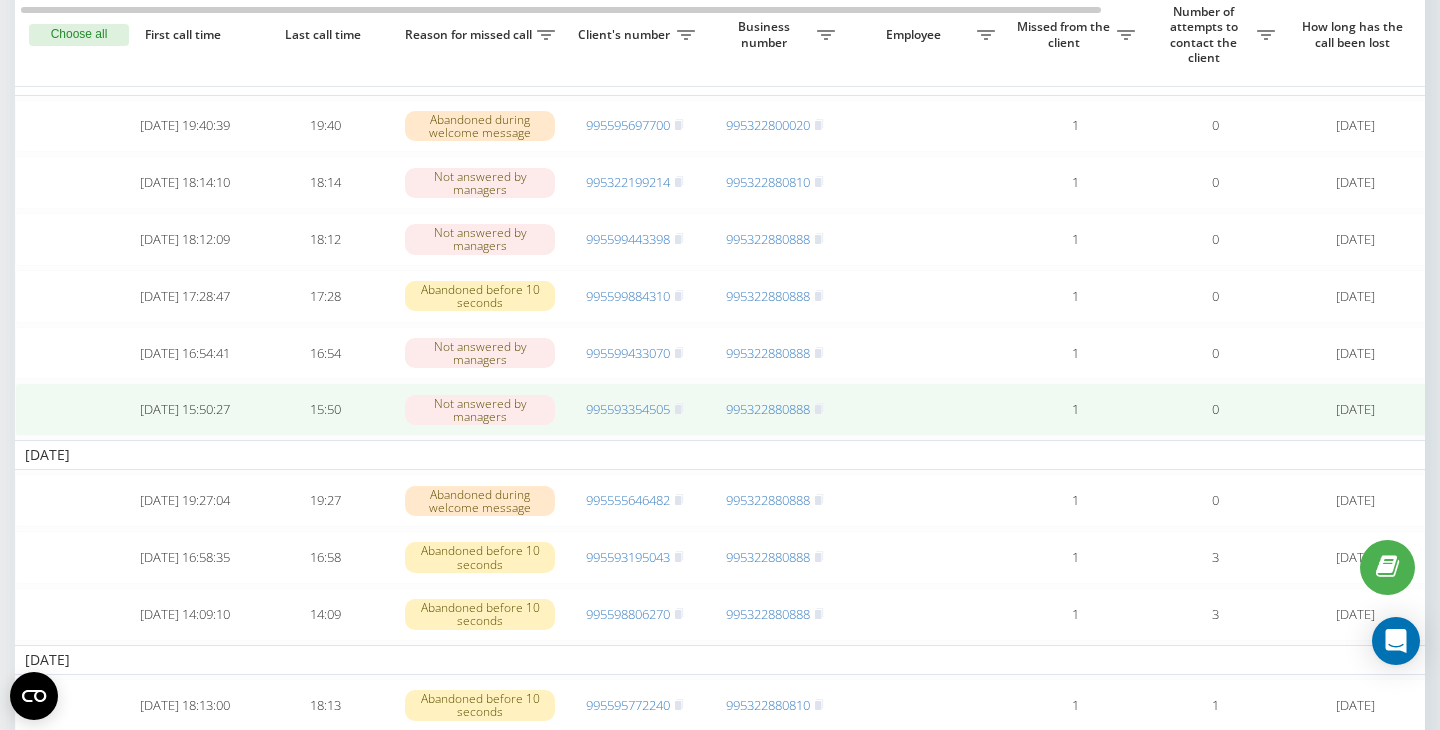 scroll, scrollTop: 472, scrollLeft: 0, axis: vertical 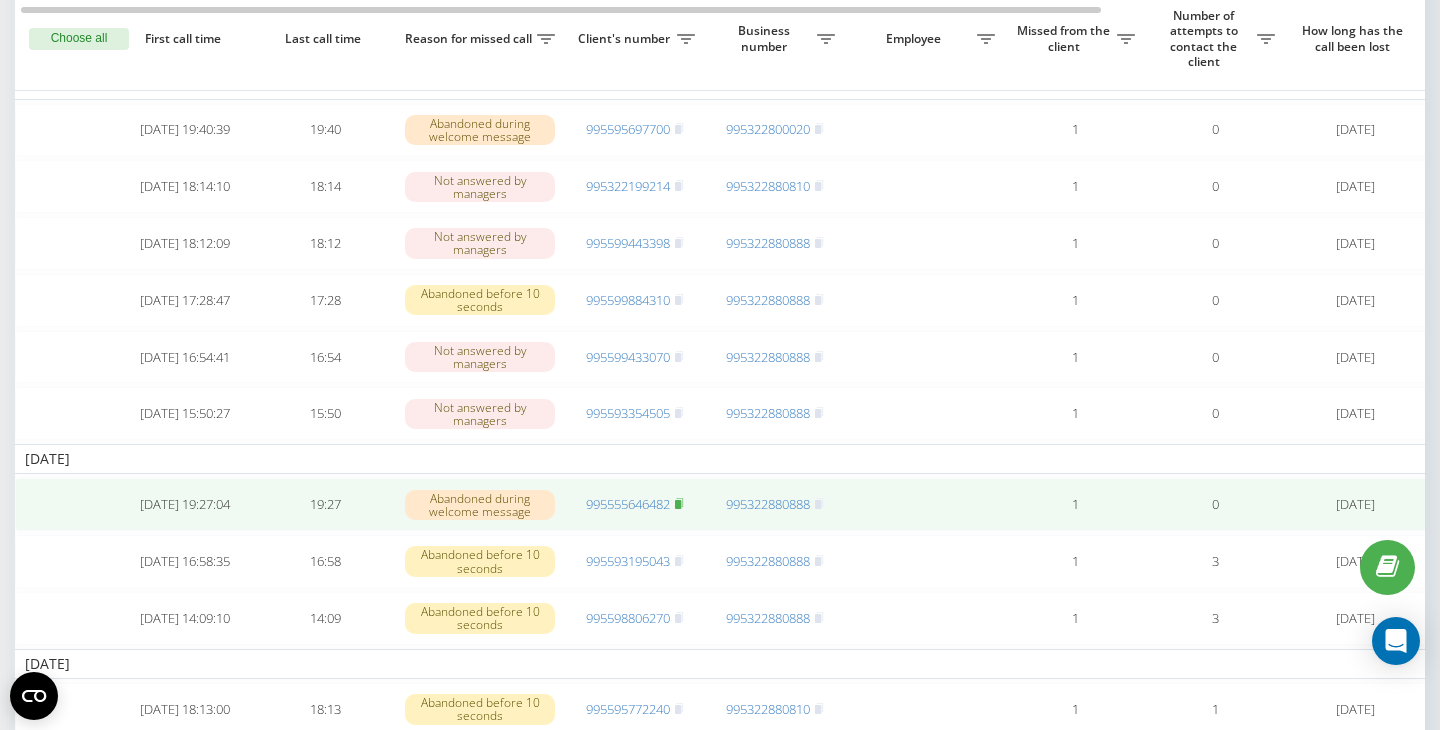 click 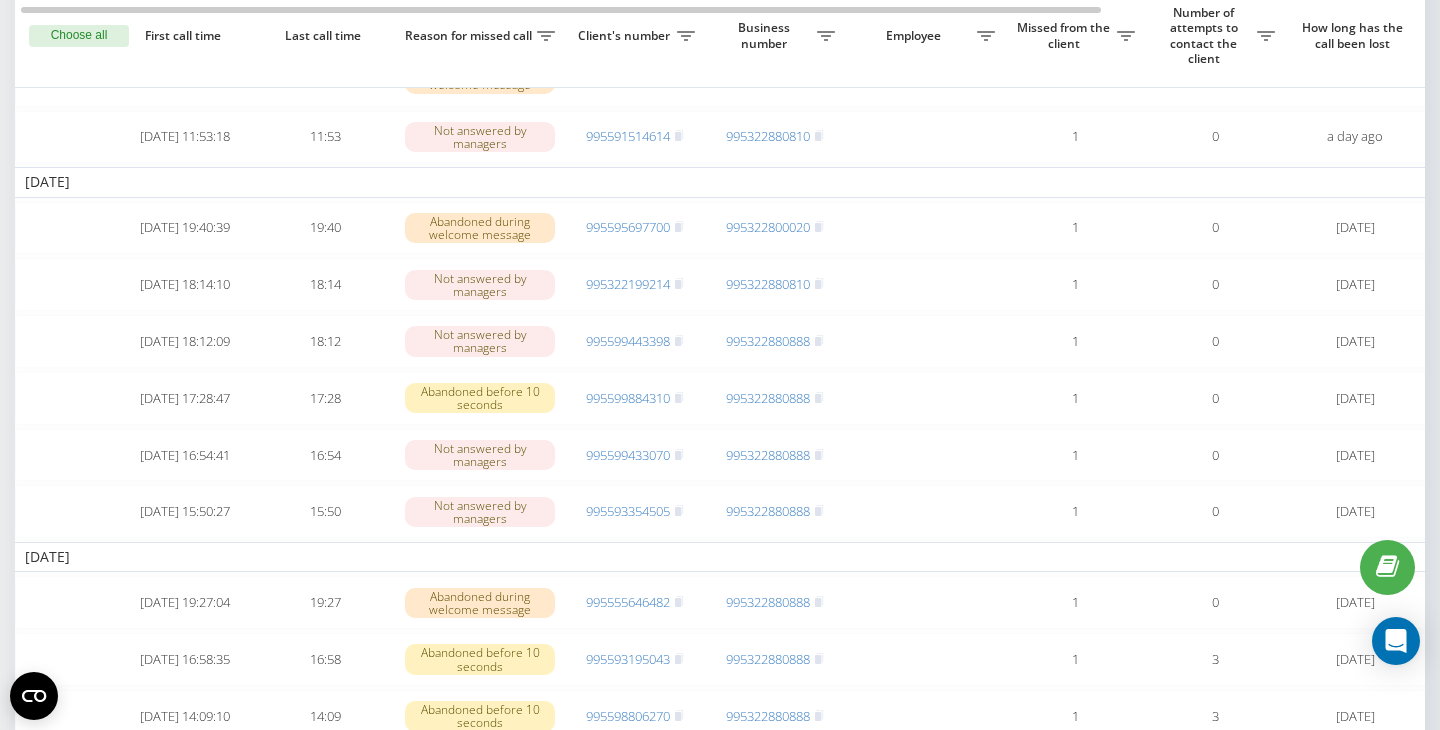 scroll, scrollTop: 362, scrollLeft: 0, axis: vertical 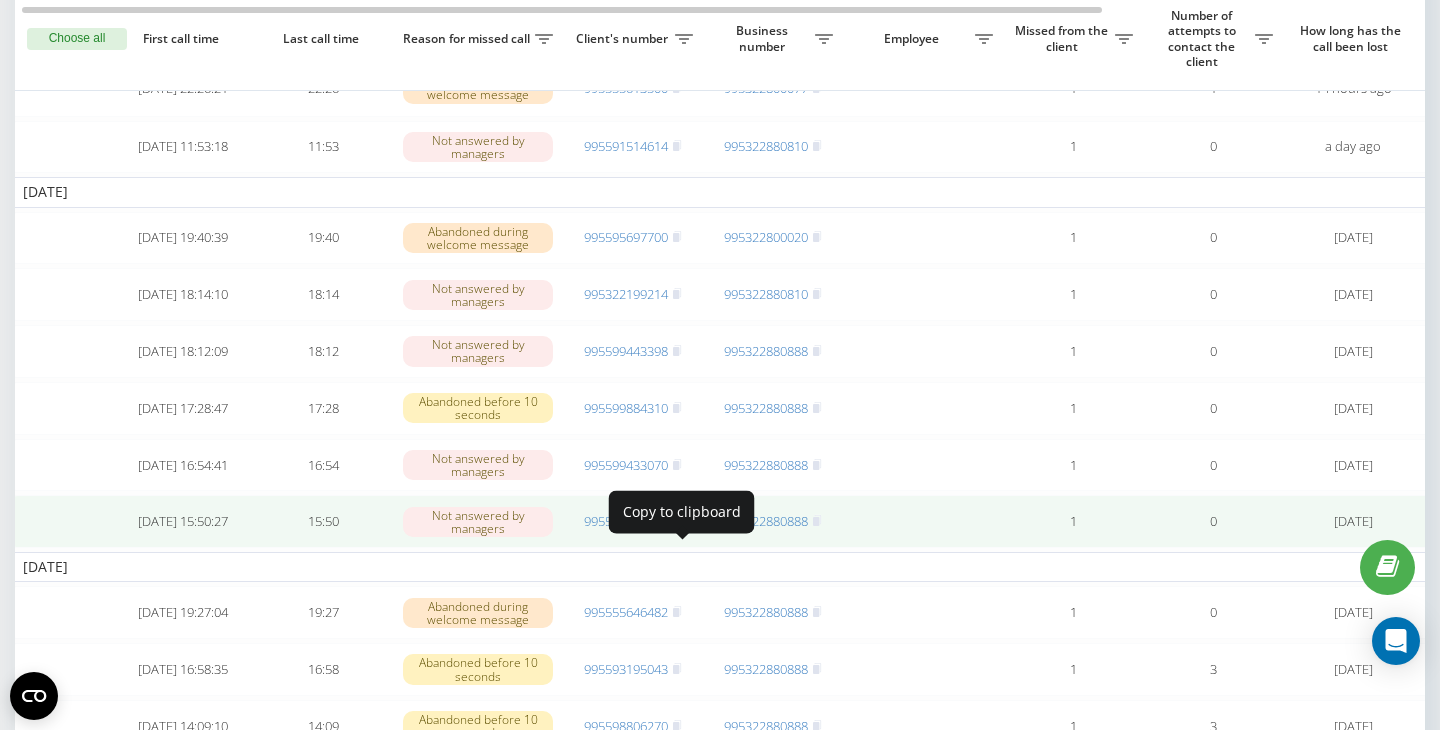 click 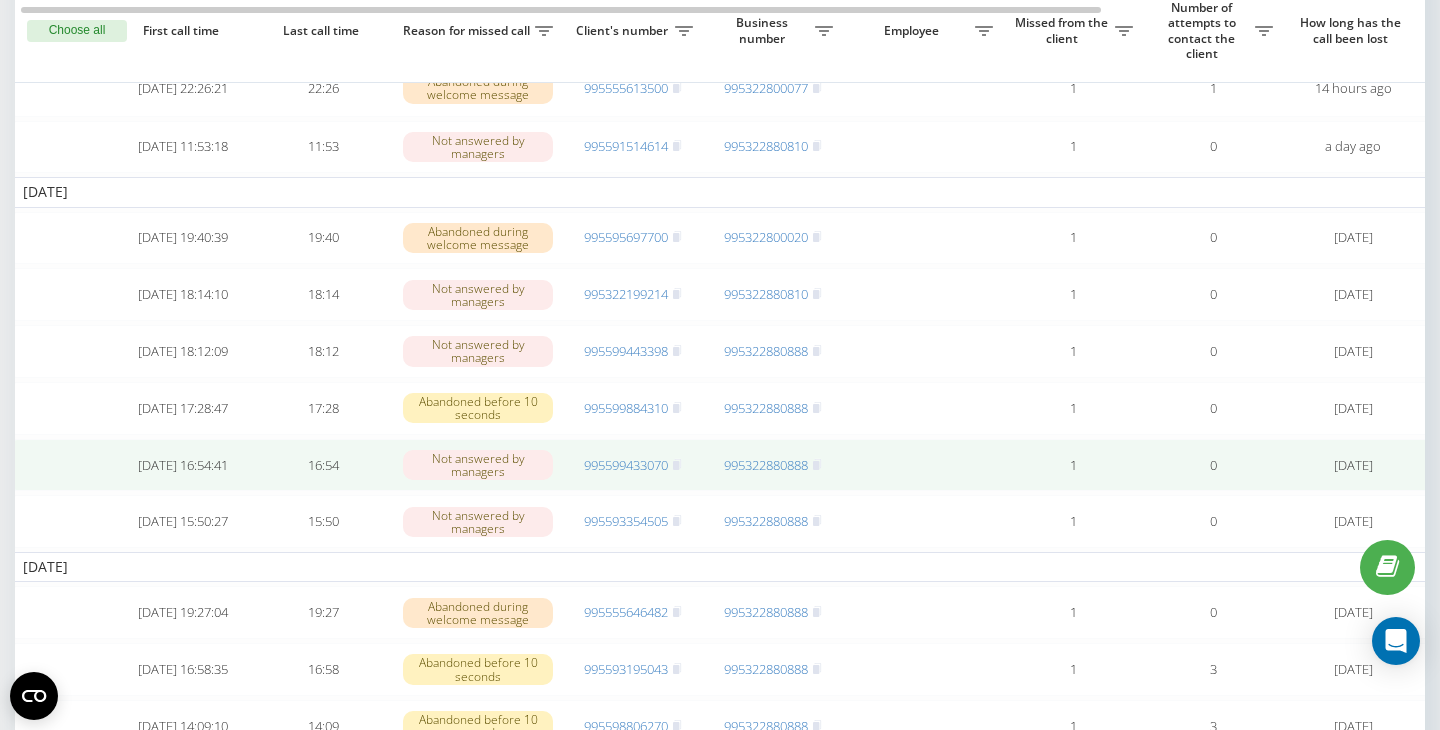 scroll, scrollTop: 316, scrollLeft: 0, axis: vertical 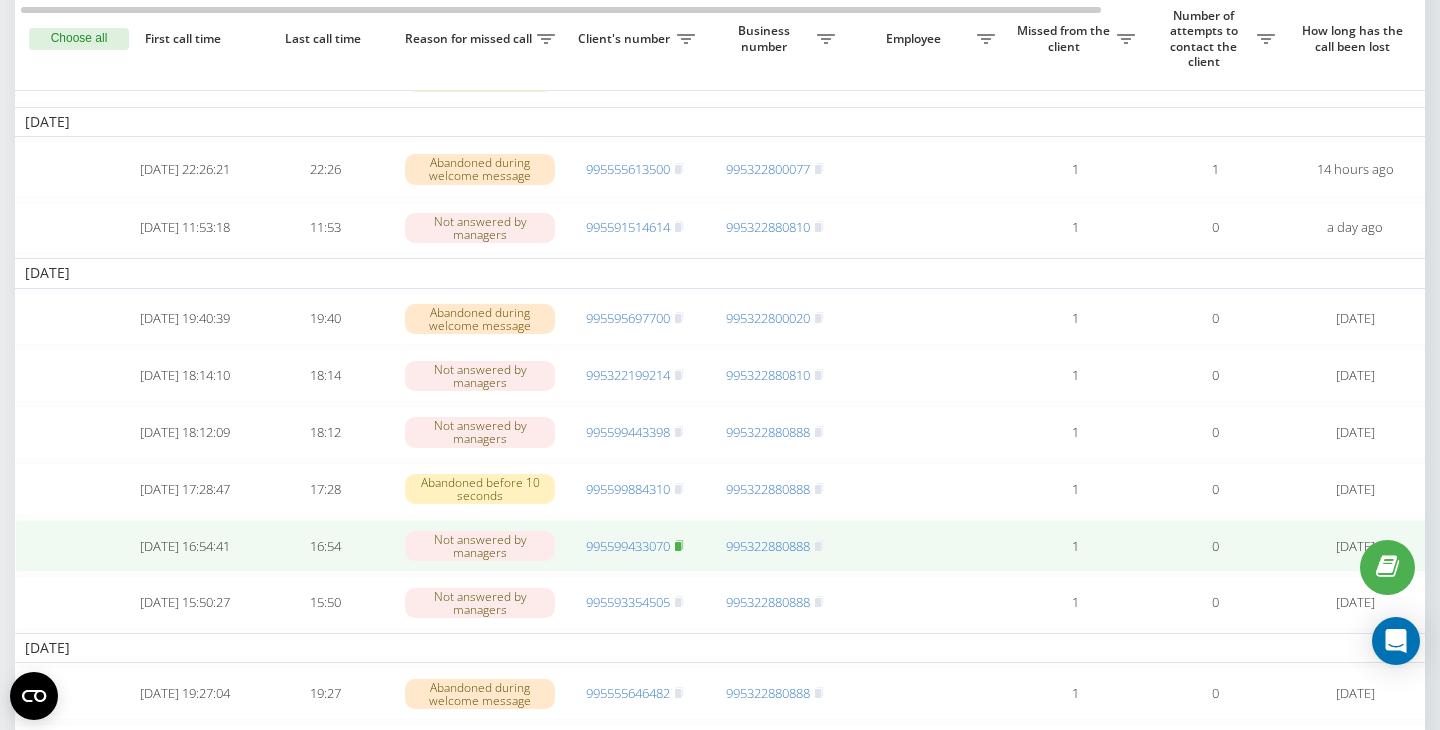 click 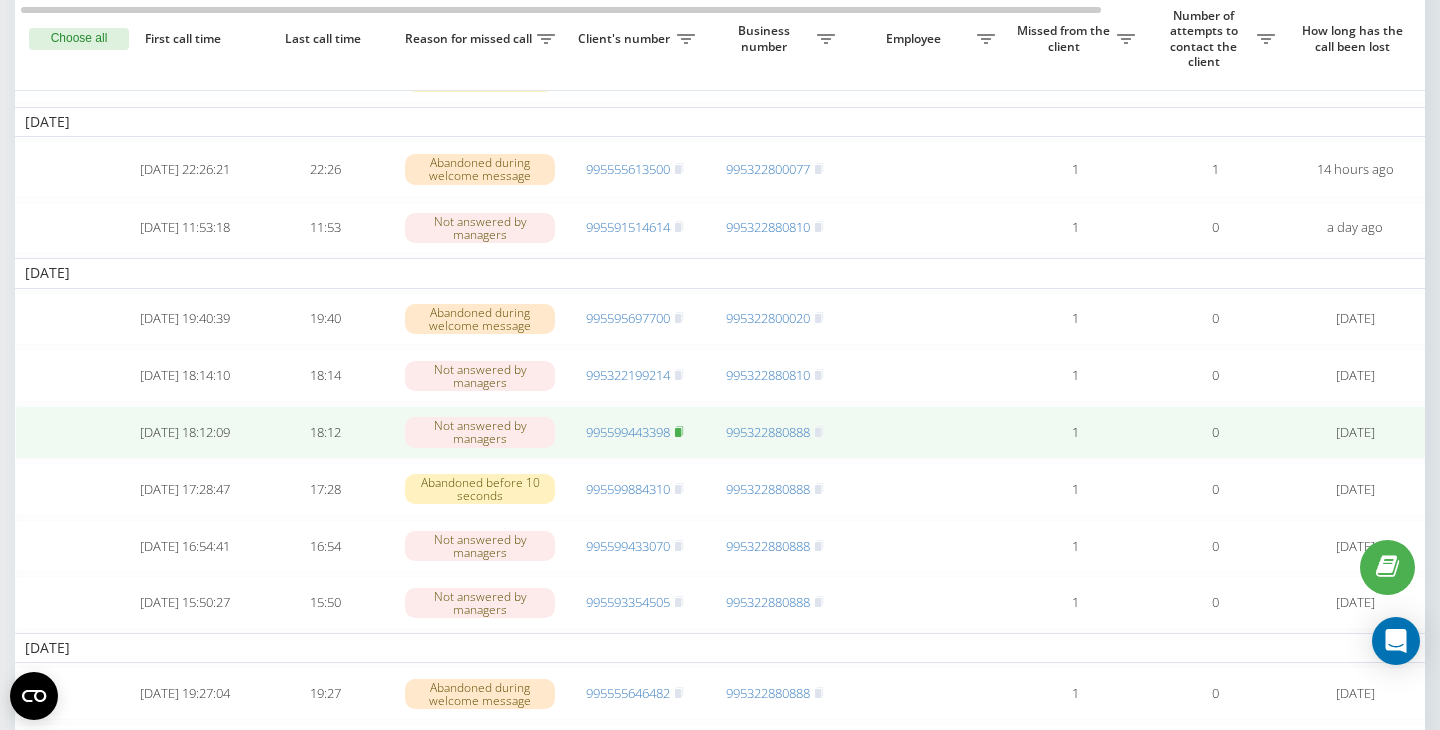 click 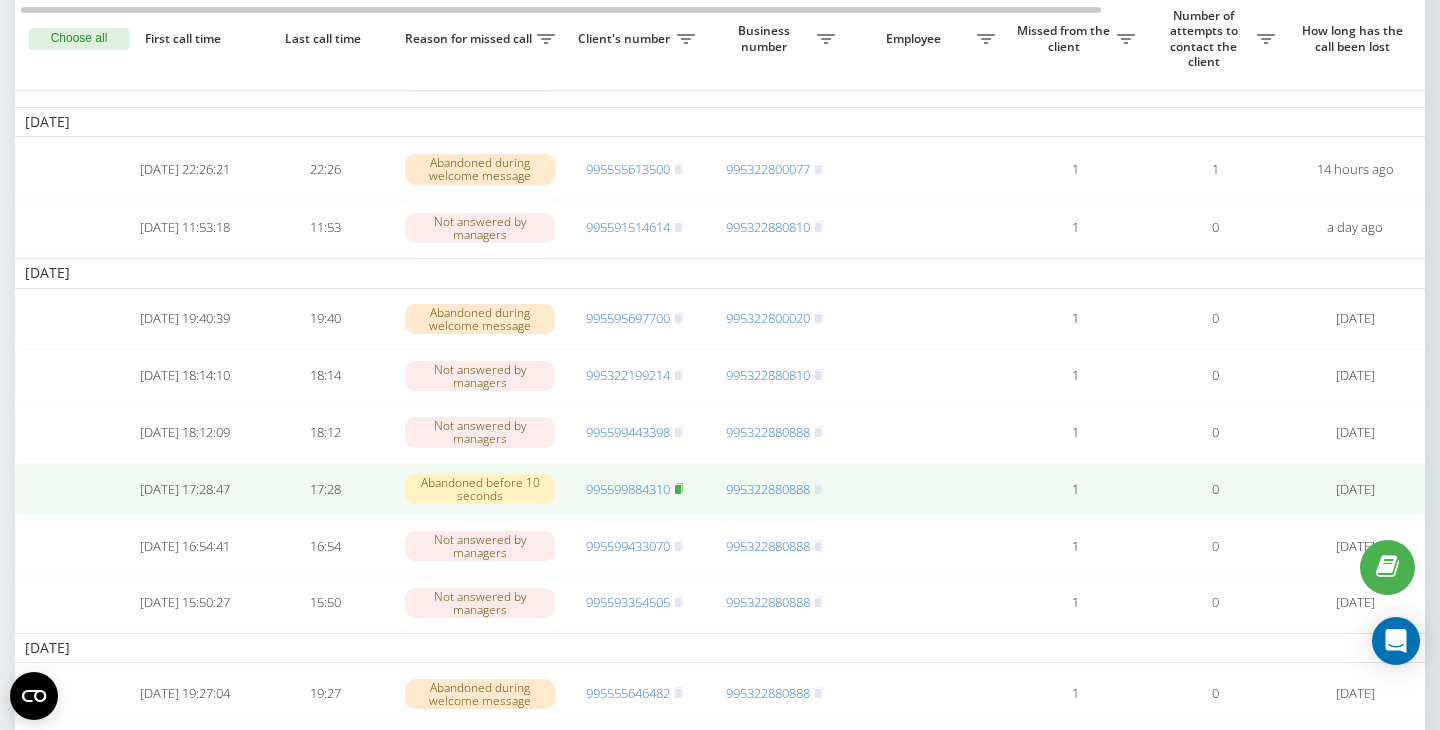 click 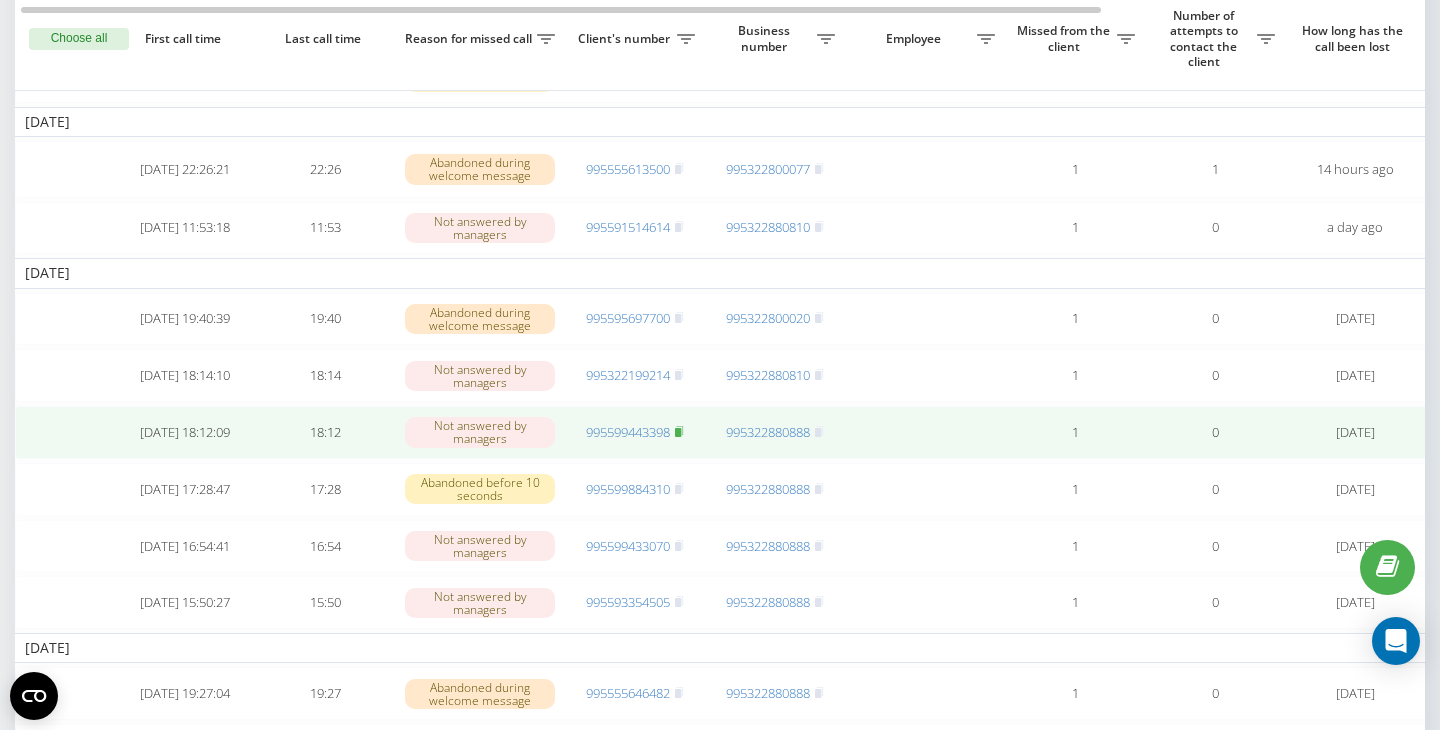 click 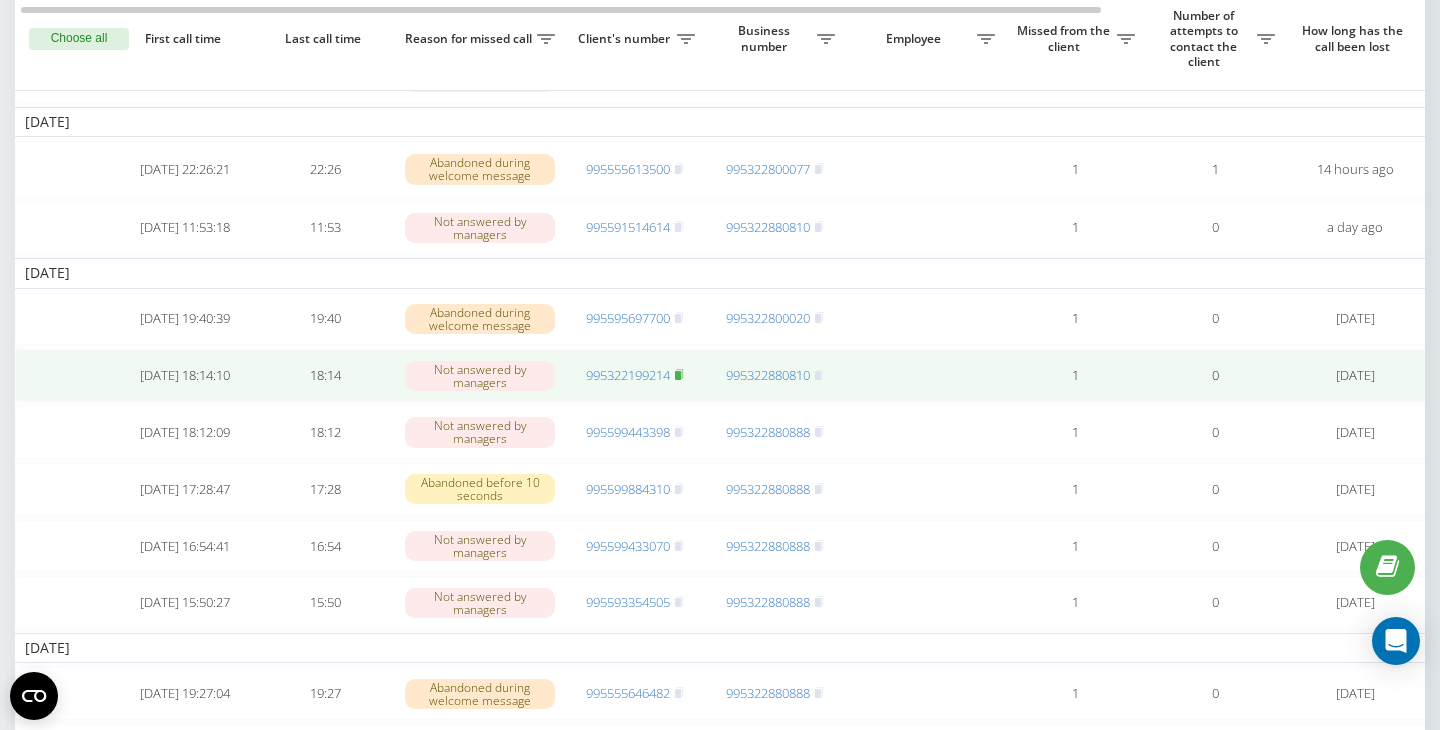 click 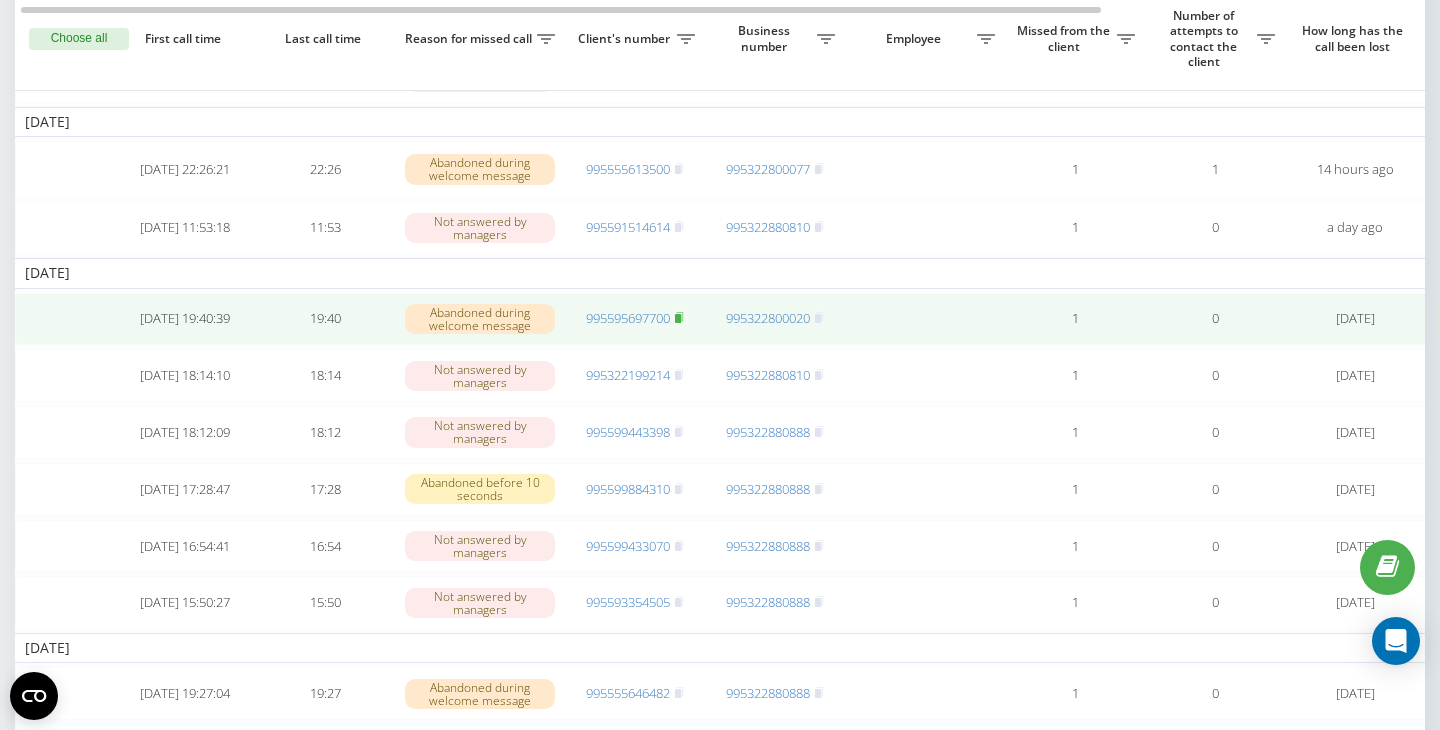 click 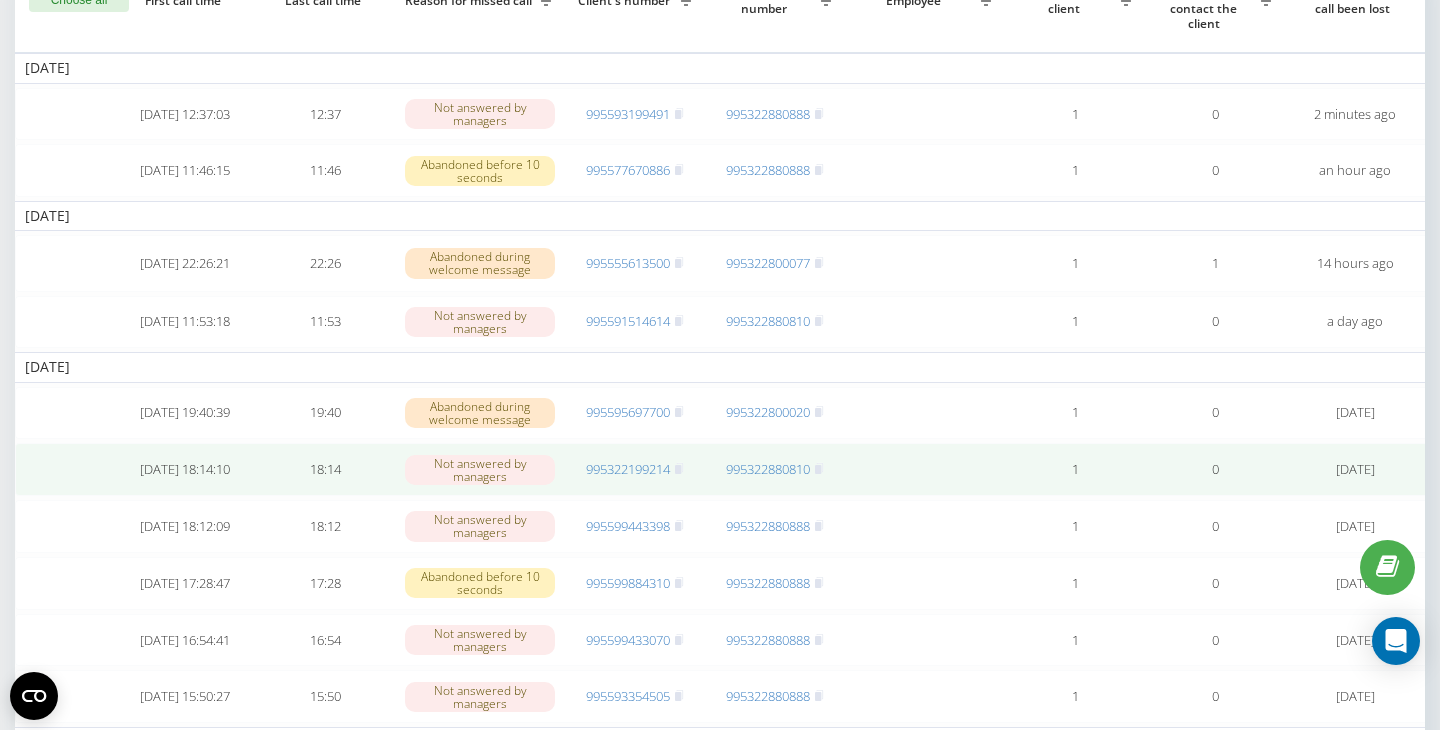 scroll, scrollTop: 0, scrollLeft: 0, axis: both 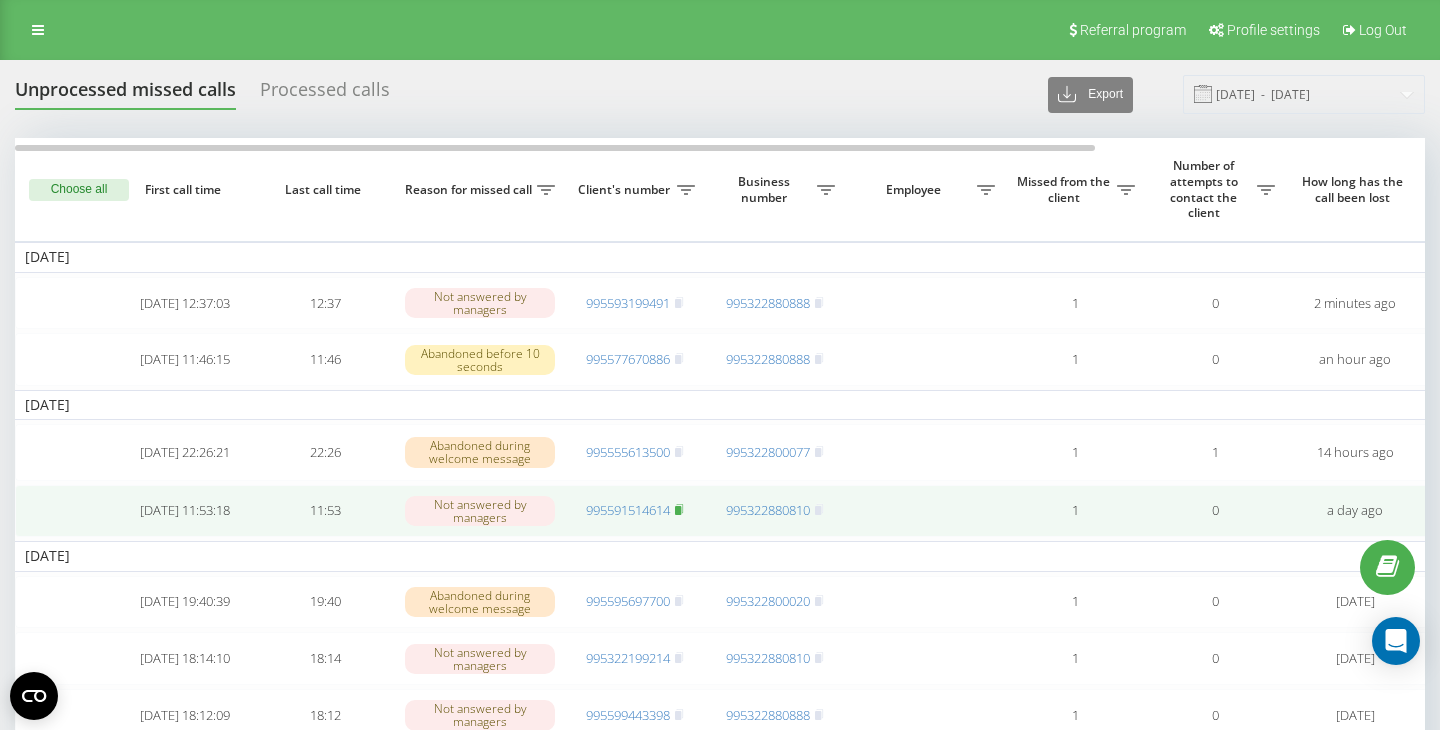 click 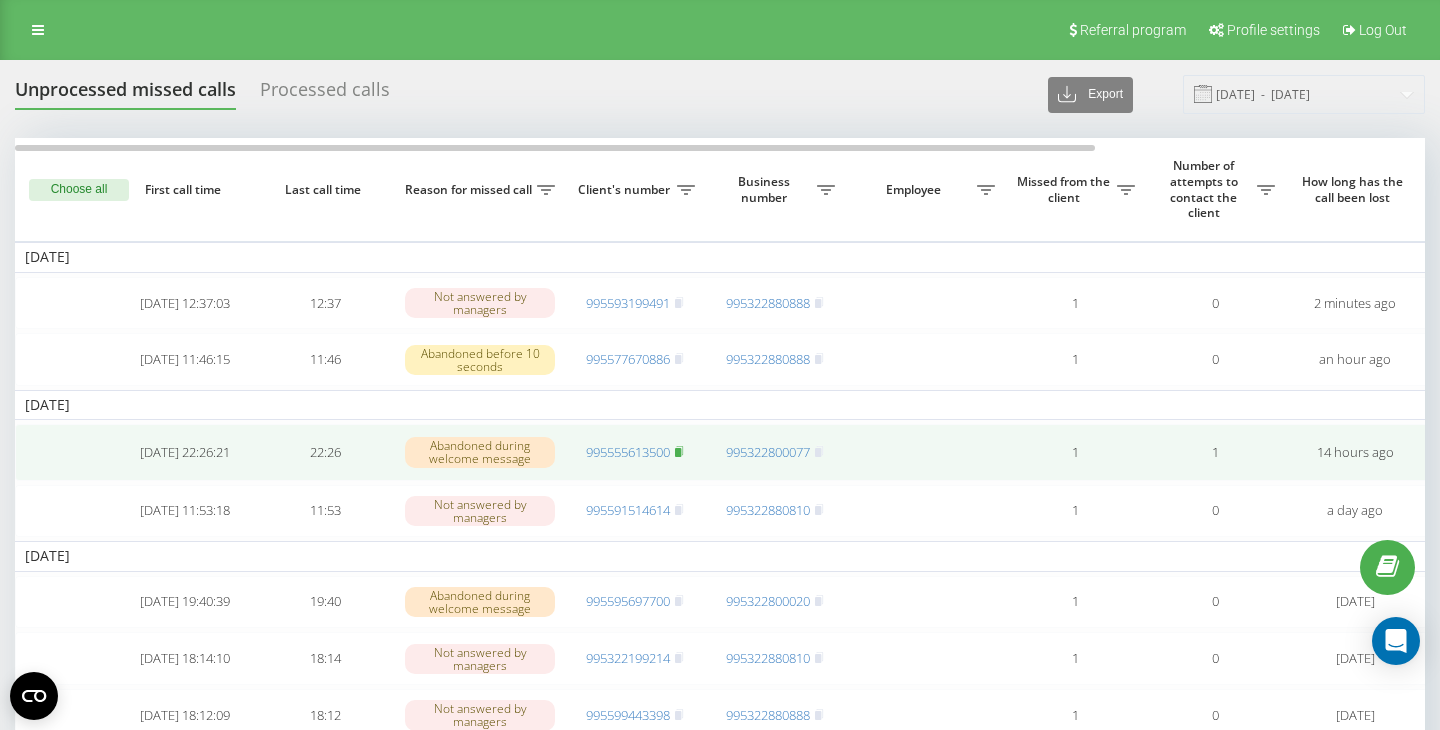 click 